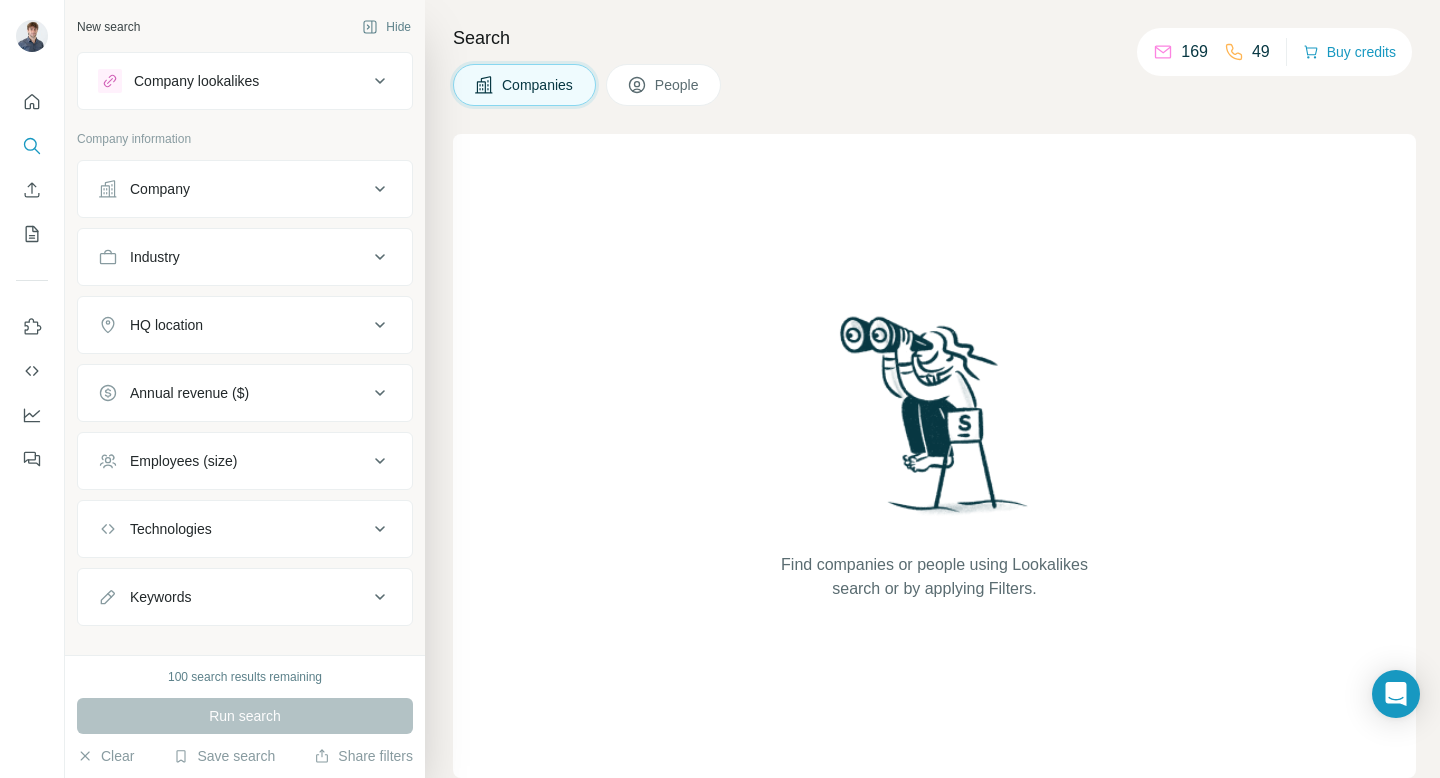 scroll, scrollTop: 0, scrollLeft: 0, axis: both 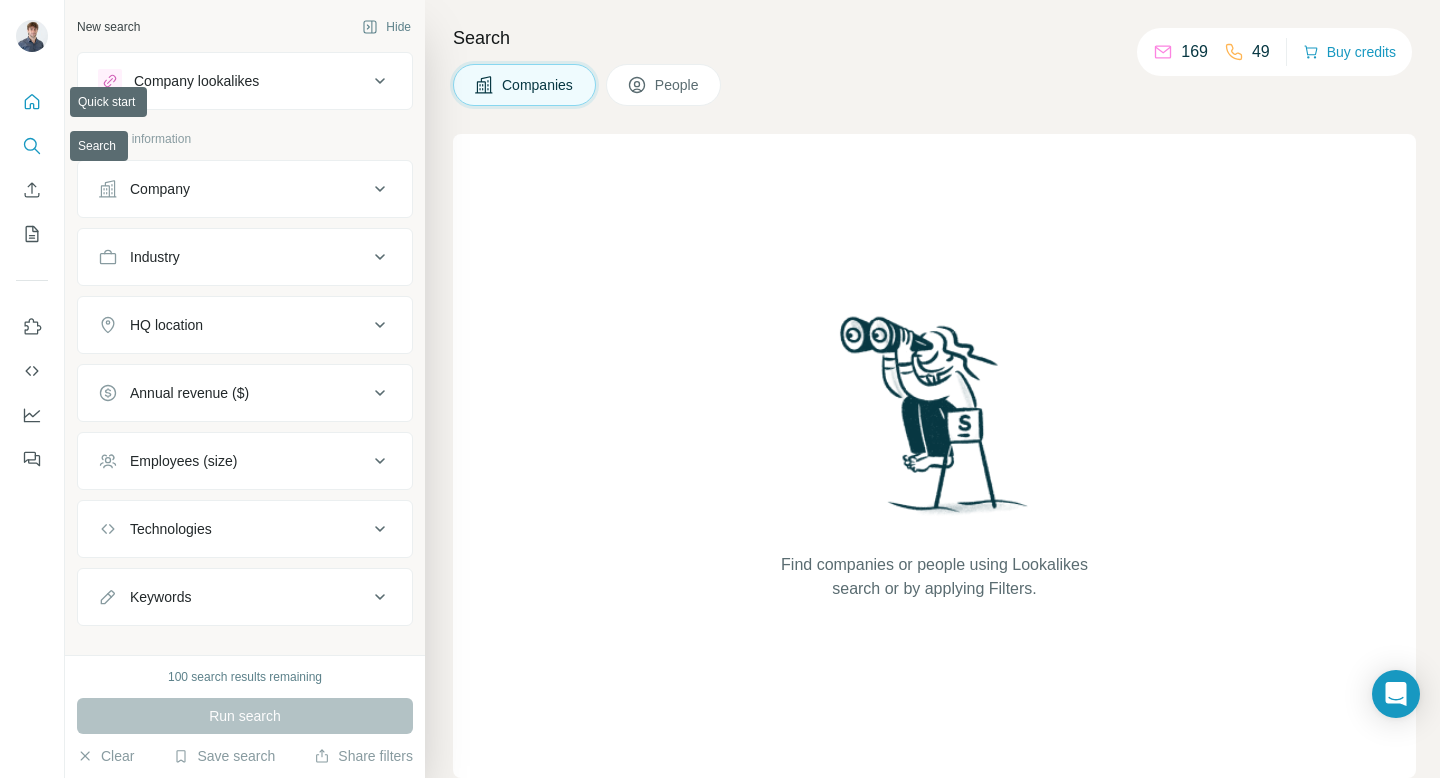 click 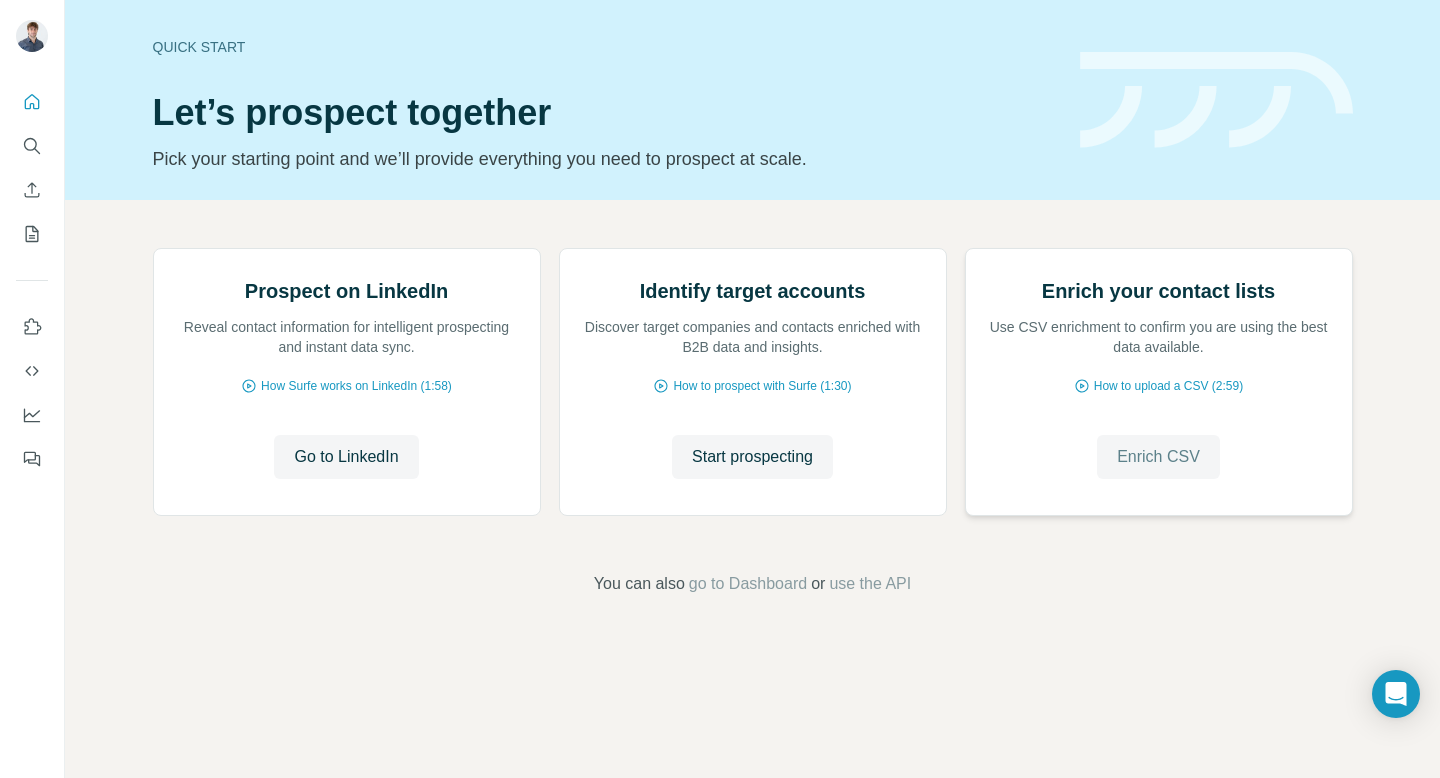 click on "Enrich CSV" at bounding box center [1158, 457] 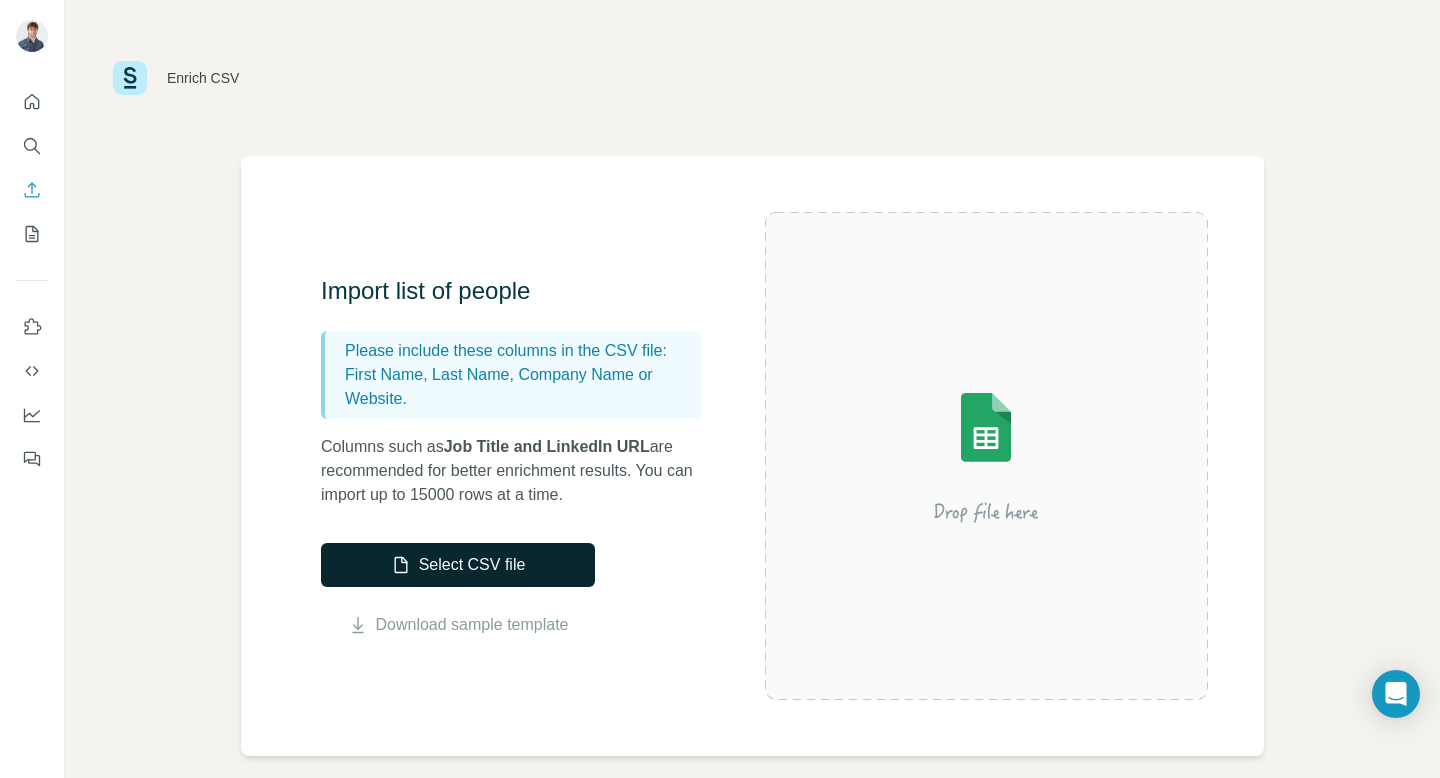 click on "Select CSV file" at bounding box center [458, 565] 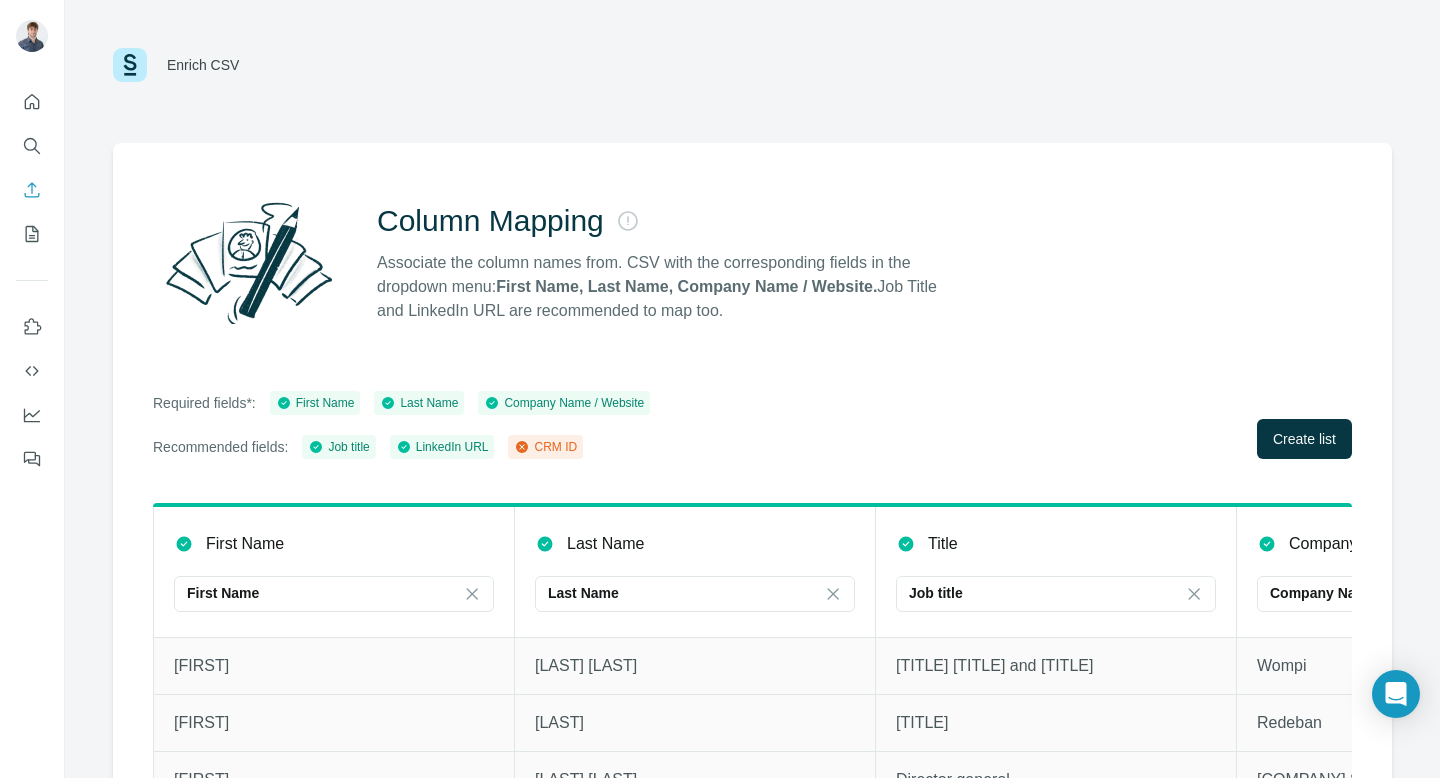 scroll, scrollTop: 94, scrollLeft: 0, axis: vertical 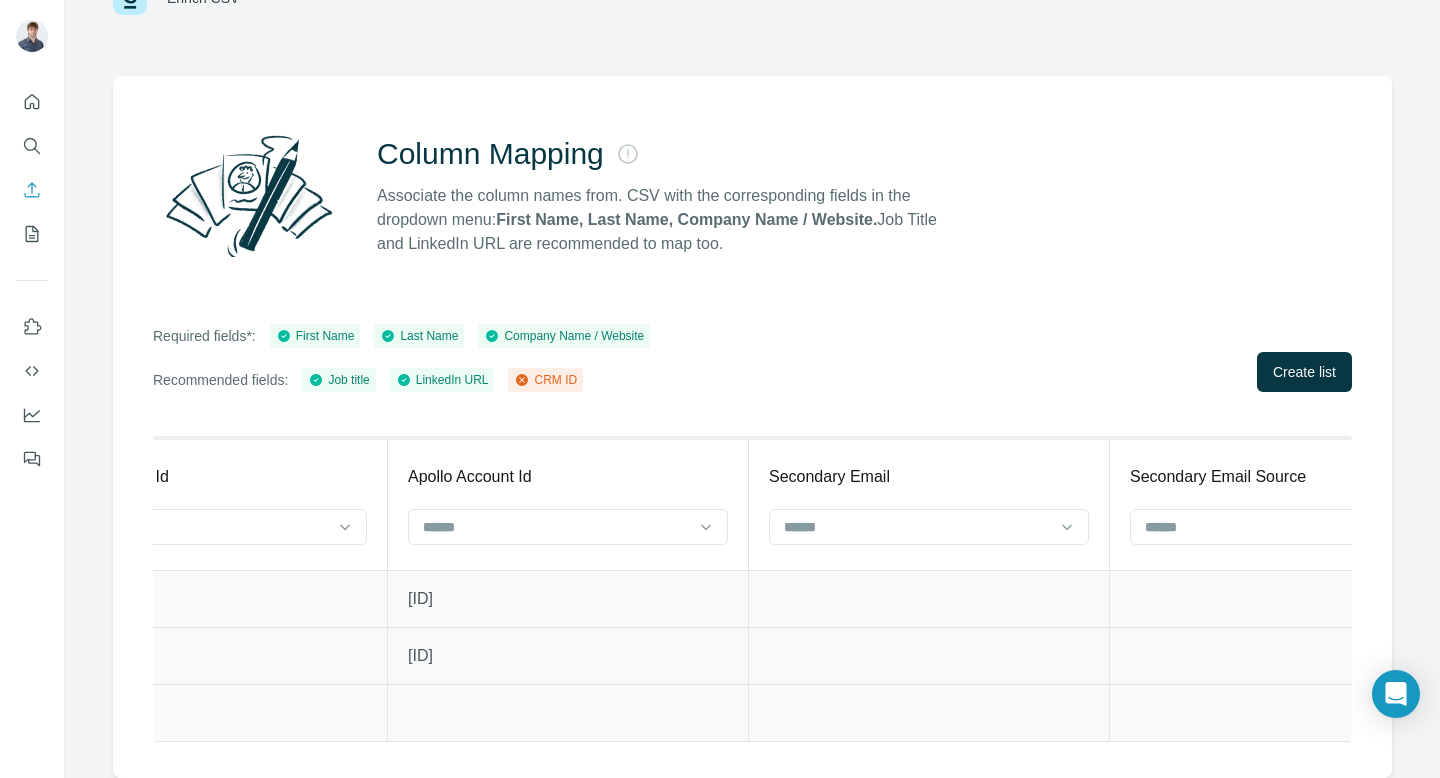 drag, startPoint x: 1286, startPoint y: 343, endPoint x: 1106, endPoint y: 361, distance: 180.89777 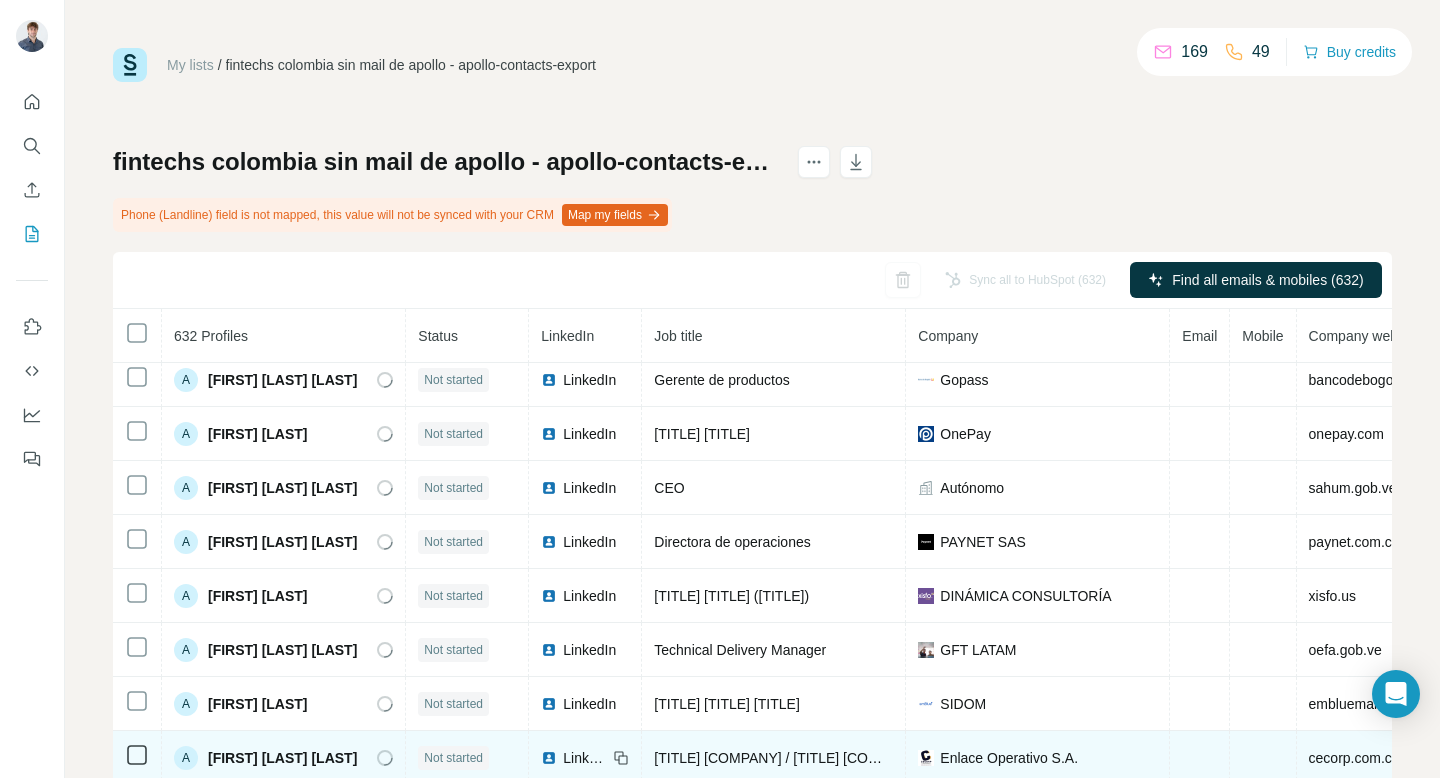 scroll, scrollTop: 0, scrollLeft: 0, axis: both 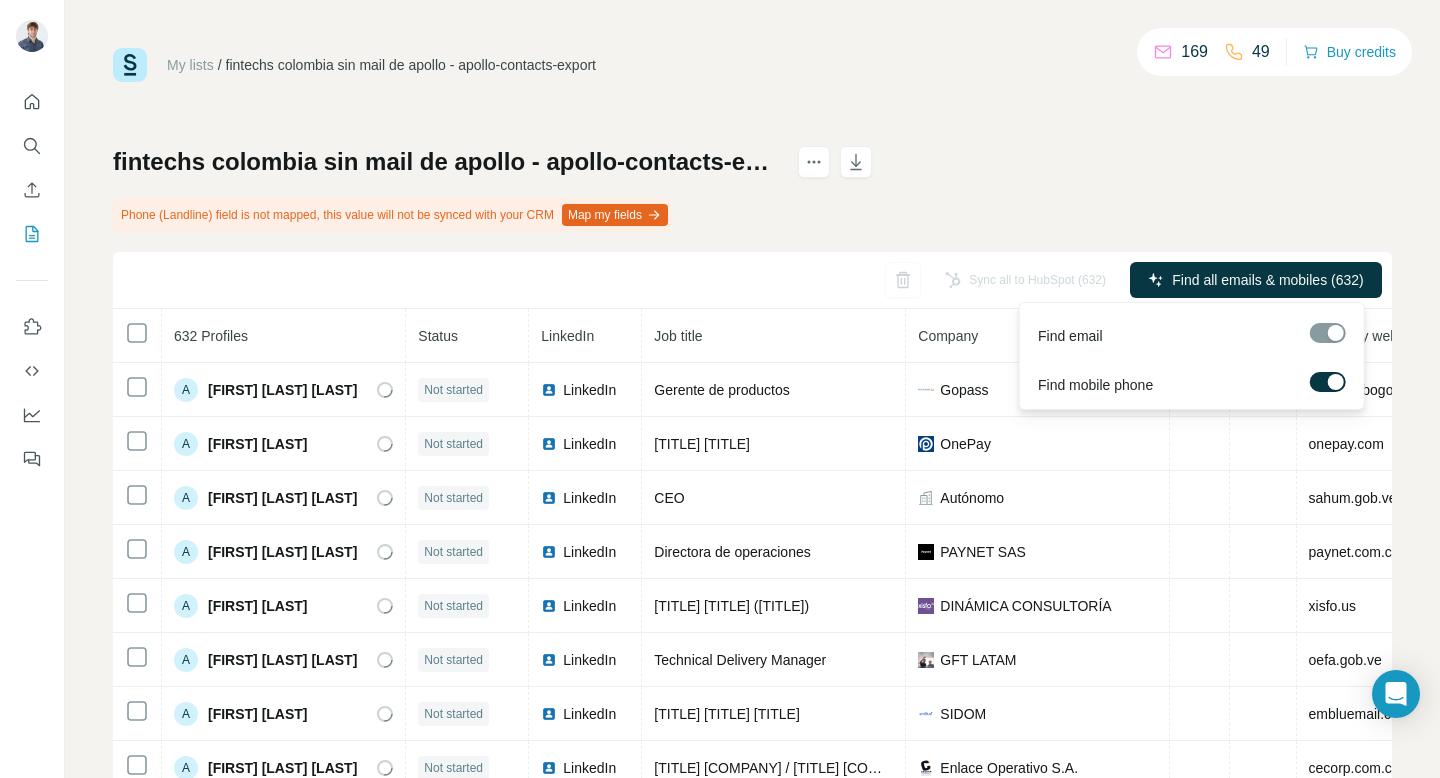 click on "Find email" at bounding box center (1192, 331) 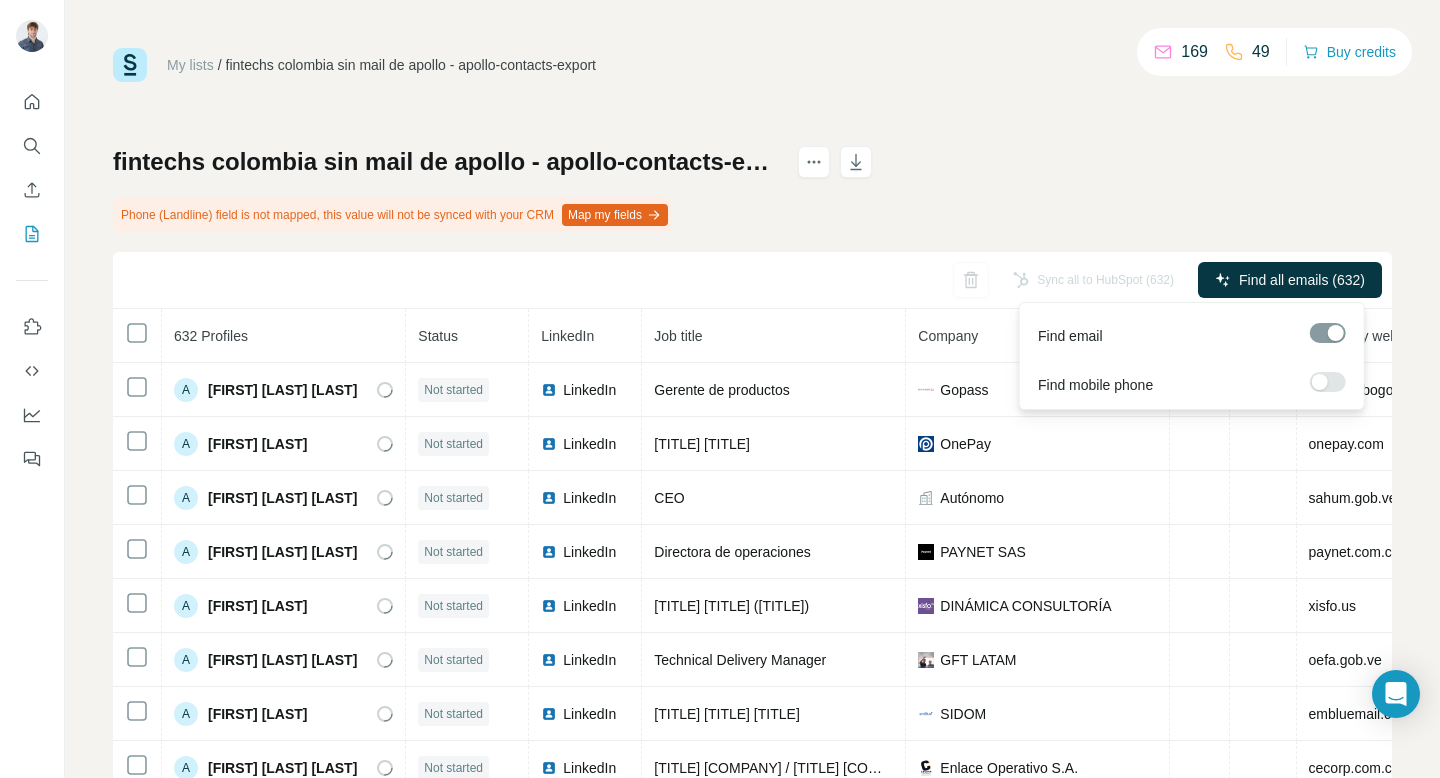 click at bounding box center [1328, 333] 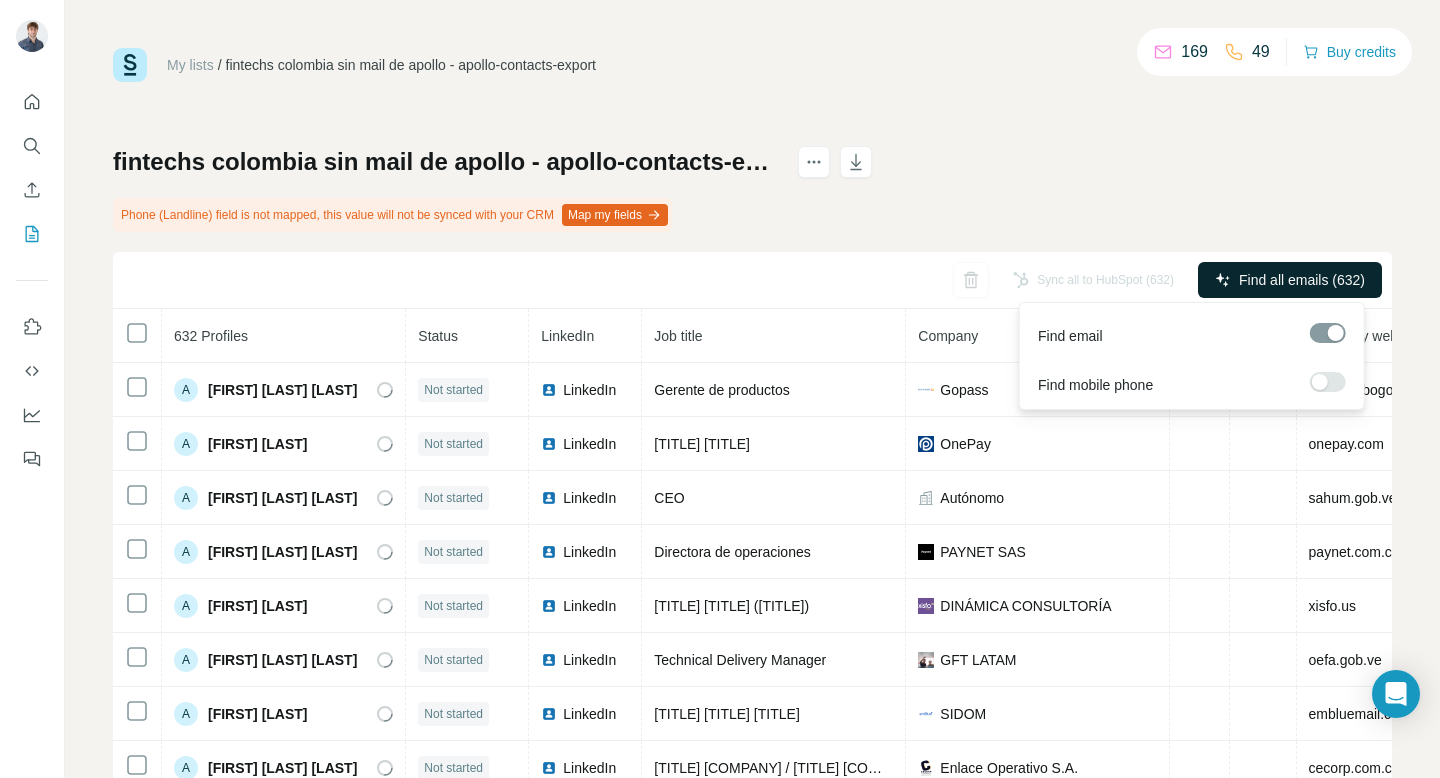 click on "Find all emails (632)" at bounding box center [1302, 280] 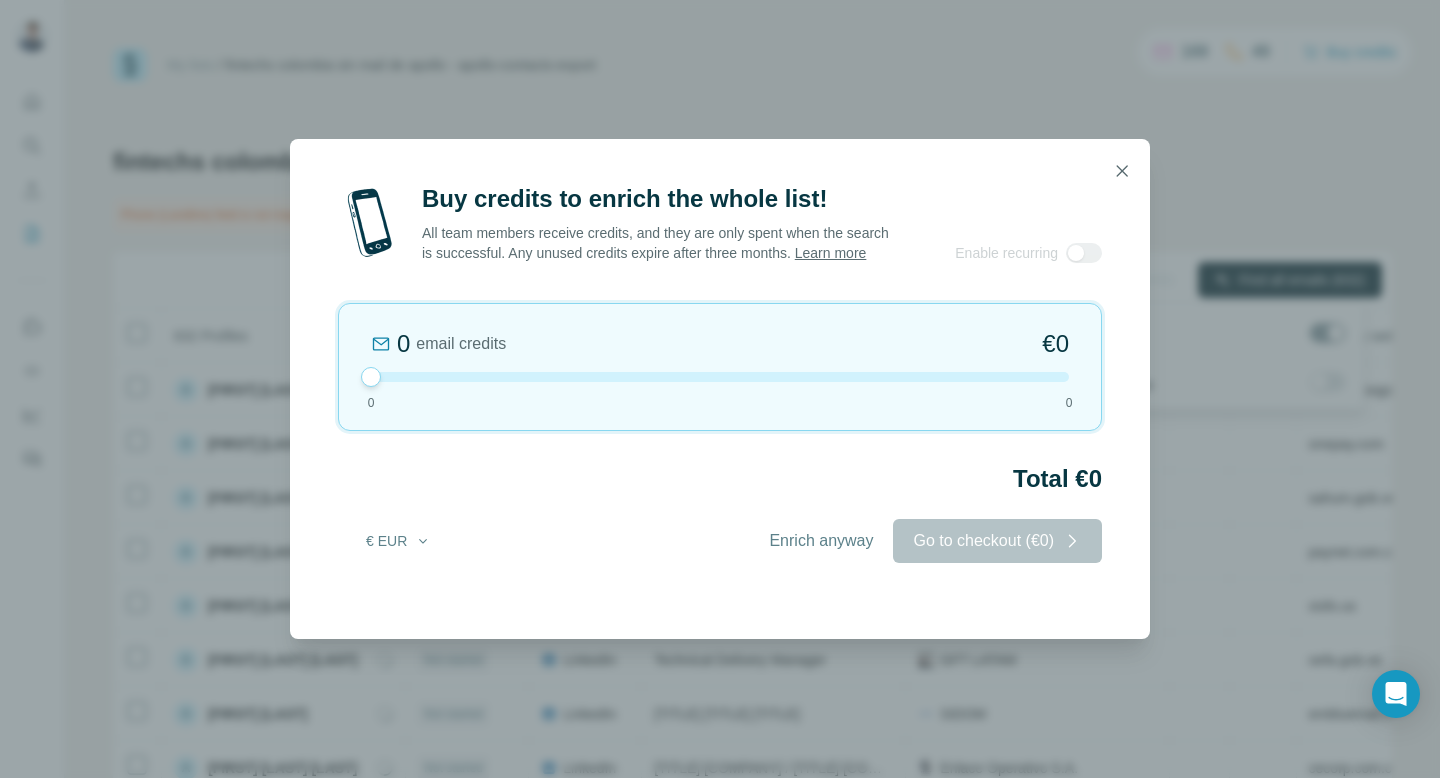 click on "Buy credits to enrich the whole list! All team members receive credits, and they are only spent when the search is successful. Any unused credits expire after three months. Learn more Enable recurring Coming soon! 0 email credits €0 0 0 Total €0 € EUR Enrich anyway Go to checkout (€0)" at bounding box center (720, 389) 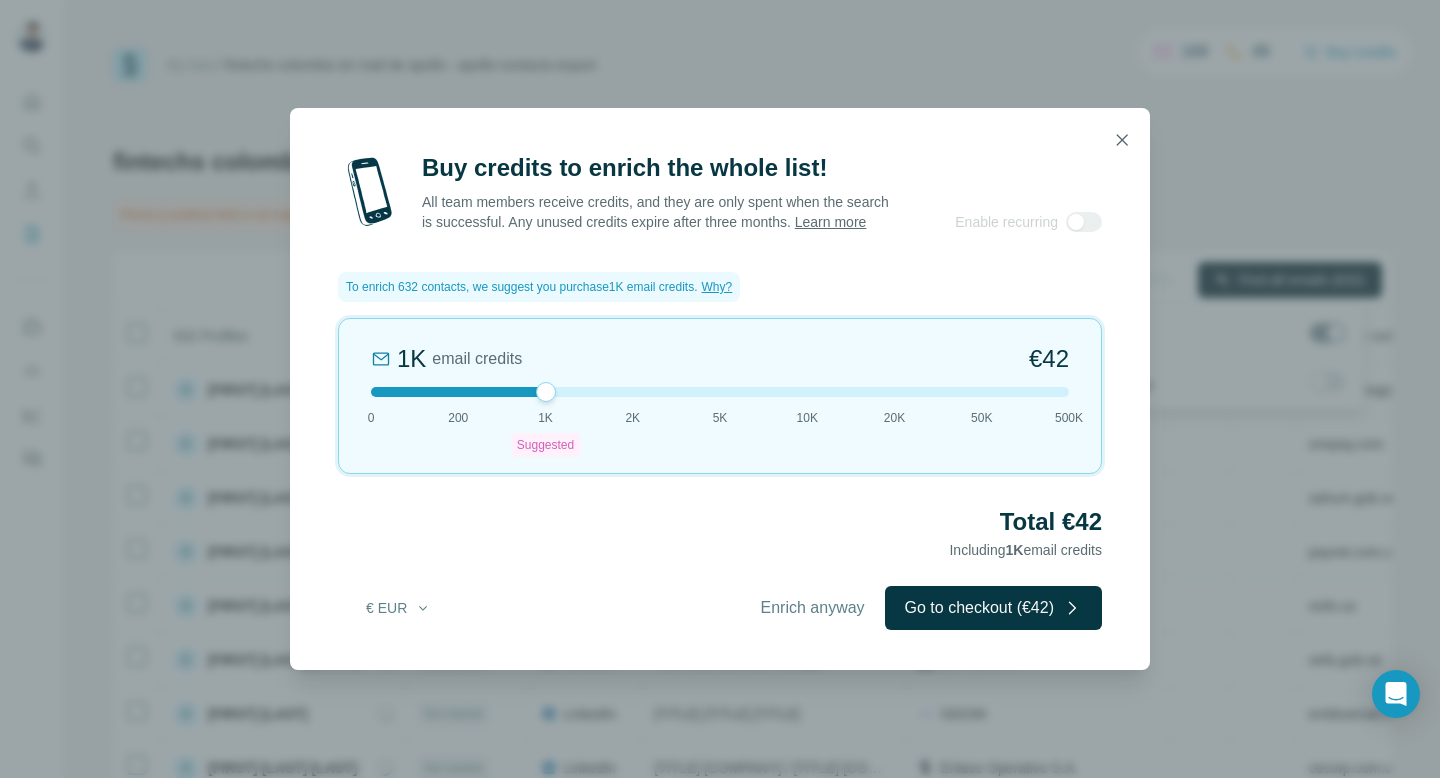 drag, startPoint x: 535, startPoint y: 410, endPoint x: 480, endPoint y: 413, distance: 55.081757 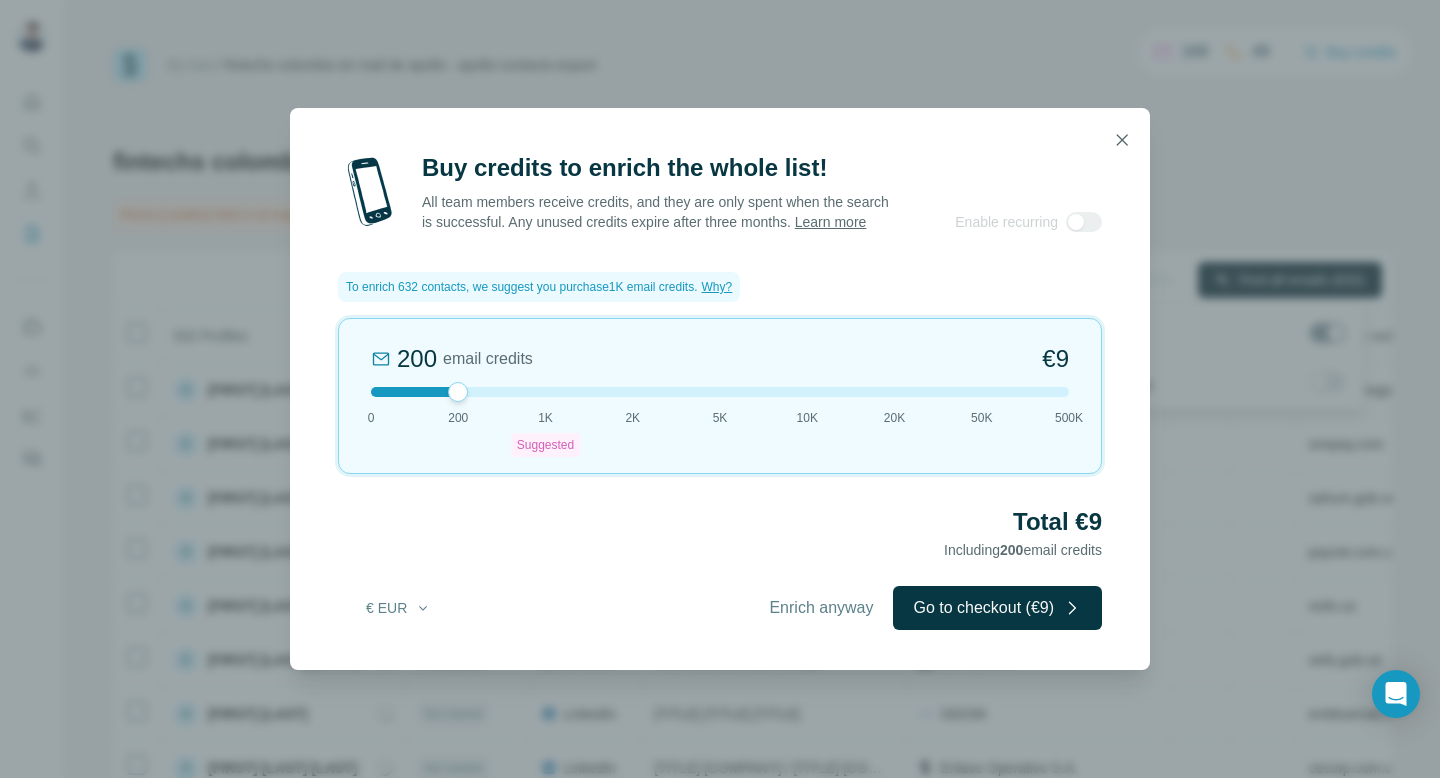 drag, startPoint x: 454, startPoint y: 404, endPoint x: 414, endPoint y: 403, distance: 40.012497 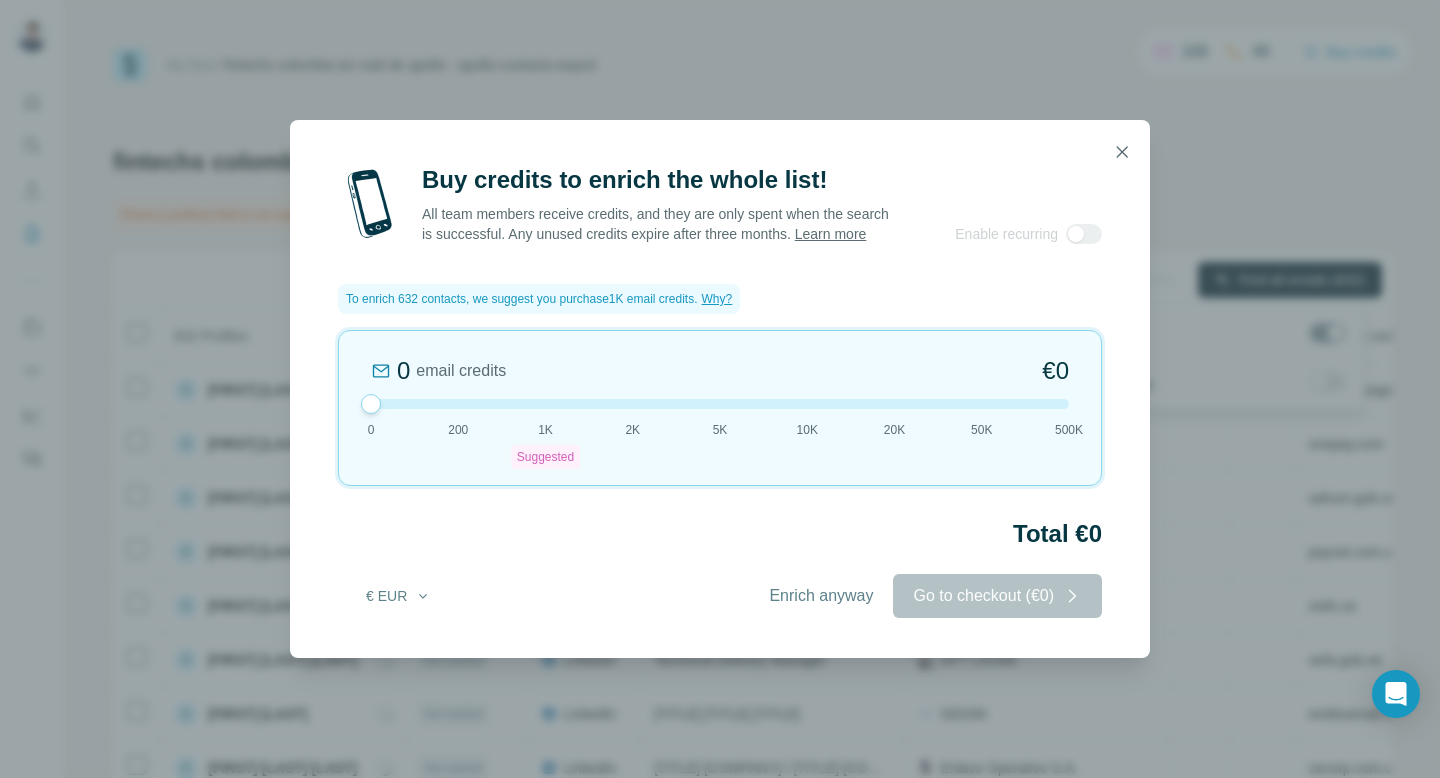 click on "0 email credits €0 0 200 1K Suggested 2K 5K 10K 20K 50K 500K" at bounding box center [720, 408] 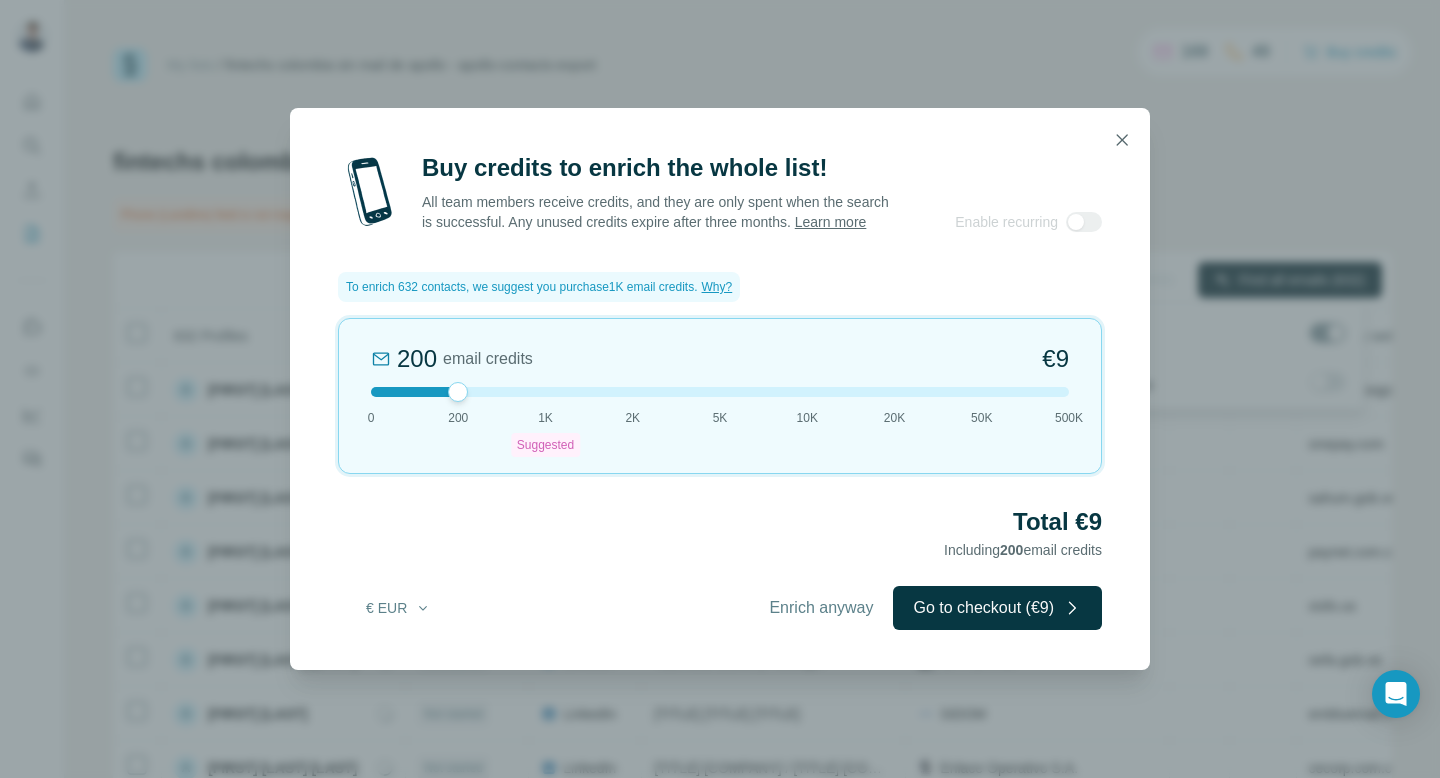 click on "200 email credits €9 0 200 1K Suggested 2K 5K 10K 20K 50K 500K" at bounding box center [720, 396] 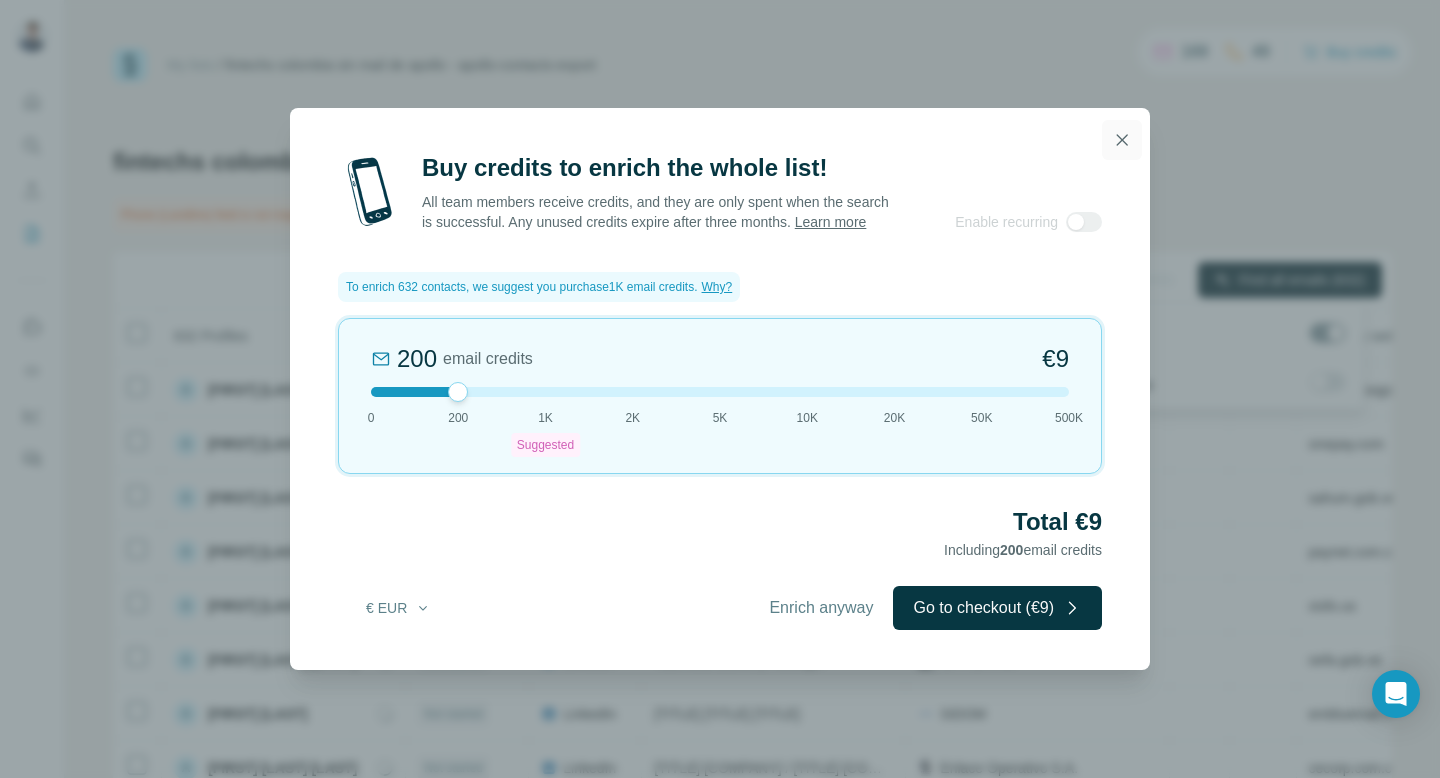 click 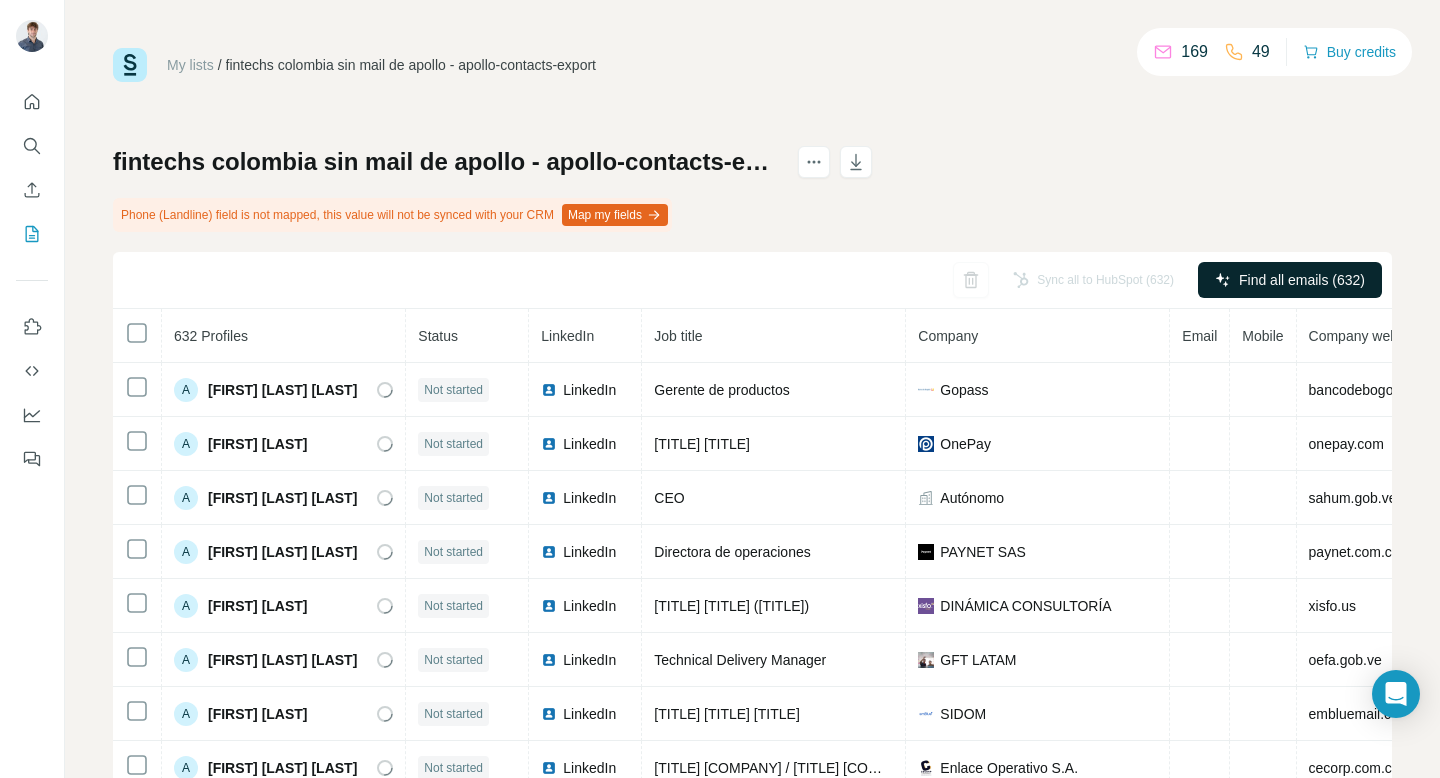 click on "fintechs colombia sin mail de apollo - apollo-contacts-export Phone (Landline) field is not mapped, this value will not be synced with your CRM Map my fields Sync all to HubSpot (632) Find all emails (632) 632 Profiles Status LinkedIn Job title Company Email Mobile Company website Landline Country A [FIRST] [LAST] Not started LinkedIn [TITLE] [COMPANY] [DOMAIN] A [FIRST] [LAST] Not started LinkedIn [TITLE] [COMPANY] [DOMAIN] A [FIRST] [LAST] Not started LinkedIn [TITLE] [COMPANY] [DOMAIN] A [FIRST] [LAST] Not started LinkedIn [TITLE] [COMPANY] [DOMAIN] A [FIRST] [LAST] Not started LinkedIn [TITLE] [COMPANY] [DOMAIN] A [FIRST] [LAST] Not started LinkedIn [TITLE] [COMPANY] [DOMAIN] A [FIRST] [LAST] Not started LinkedIn [TITLE] [COMPANY] [DOMAIN] A [FIRST] [LAST] Not started LinkedIn [TITLE] [COMPANY] [DOMAIN] A [FIRST] [LAST] Not started LinkedIn [TITLE] [COMPANY] [DOMAIN]" at bounding box center [752, 491] 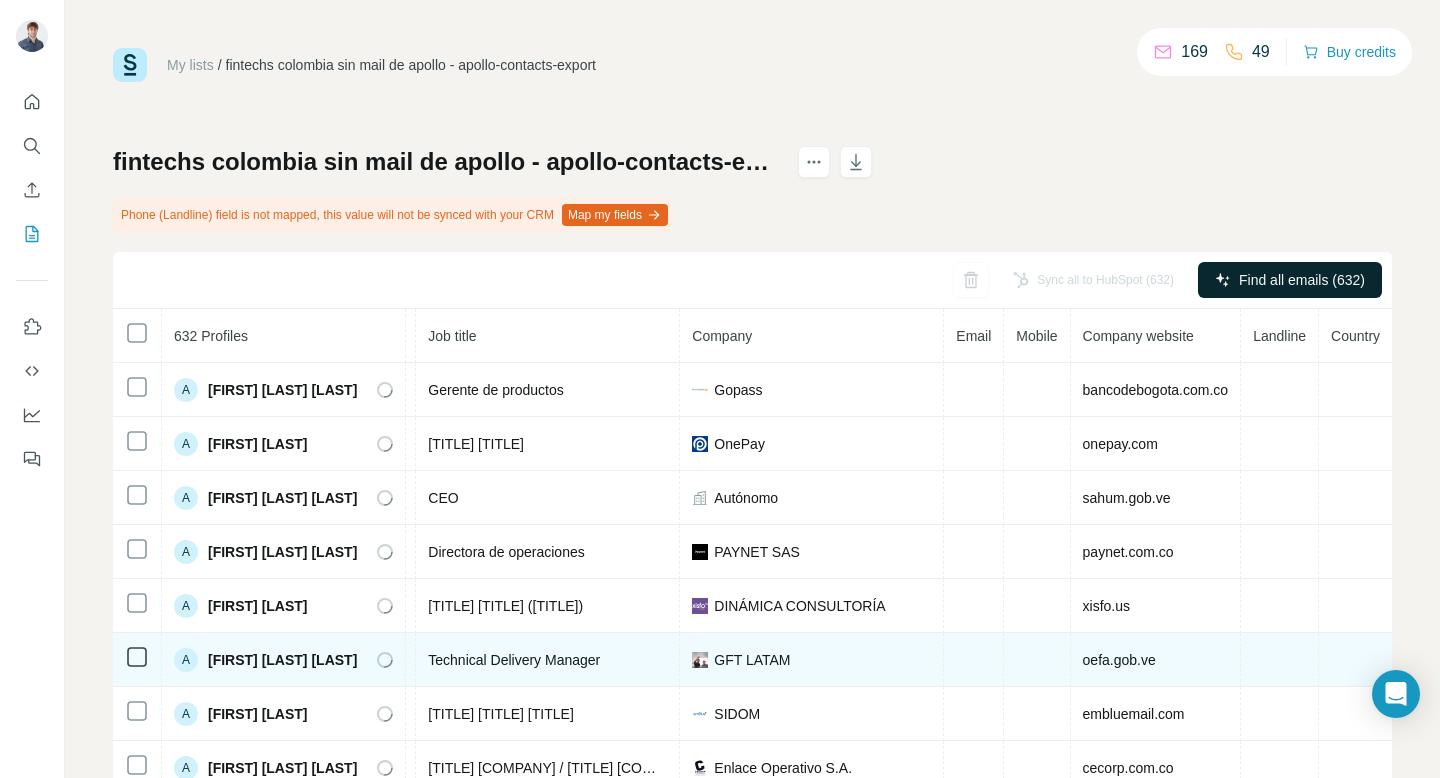 scroll, scrollTop: 0, scrollLeft: 303, axis: horizontal 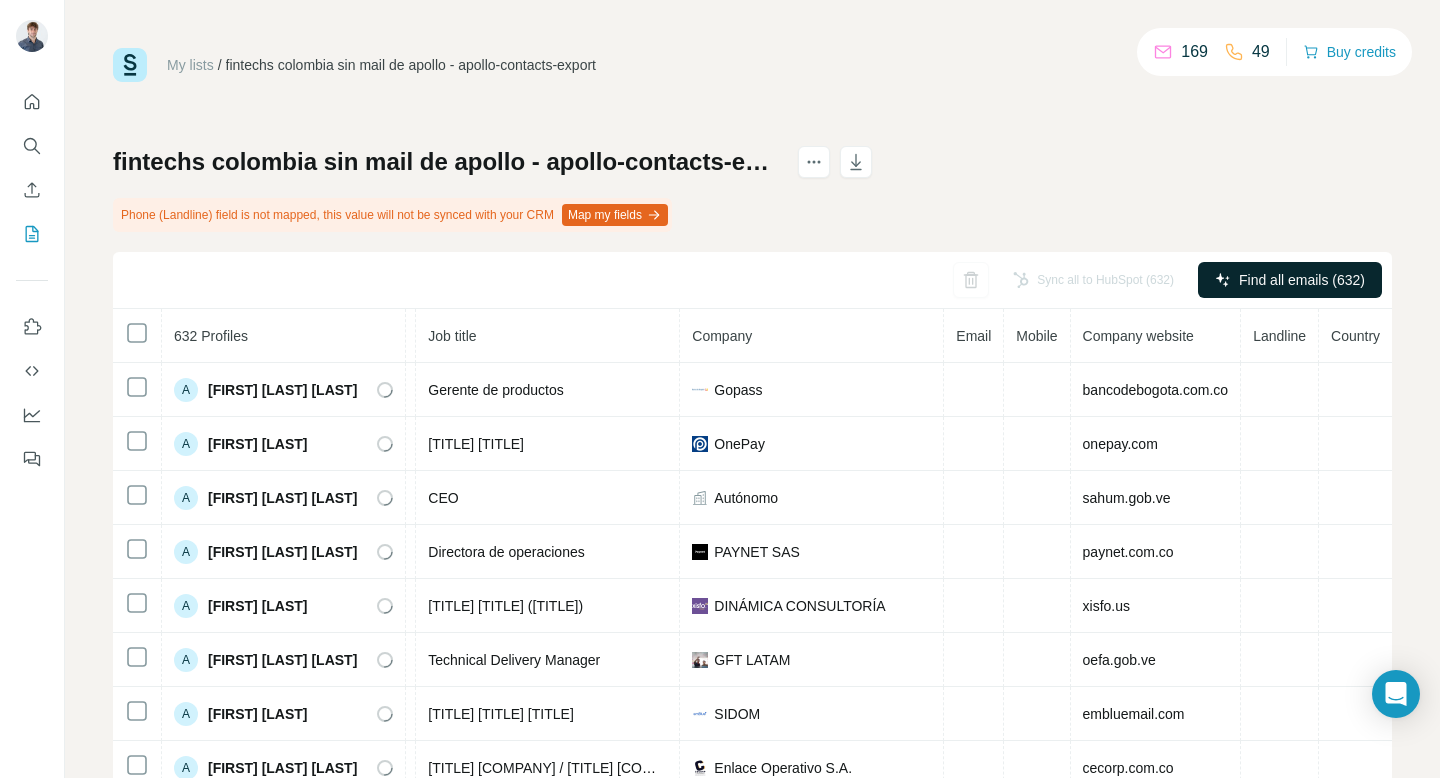 click on "Map my fields" at bounding box center [615, 215] 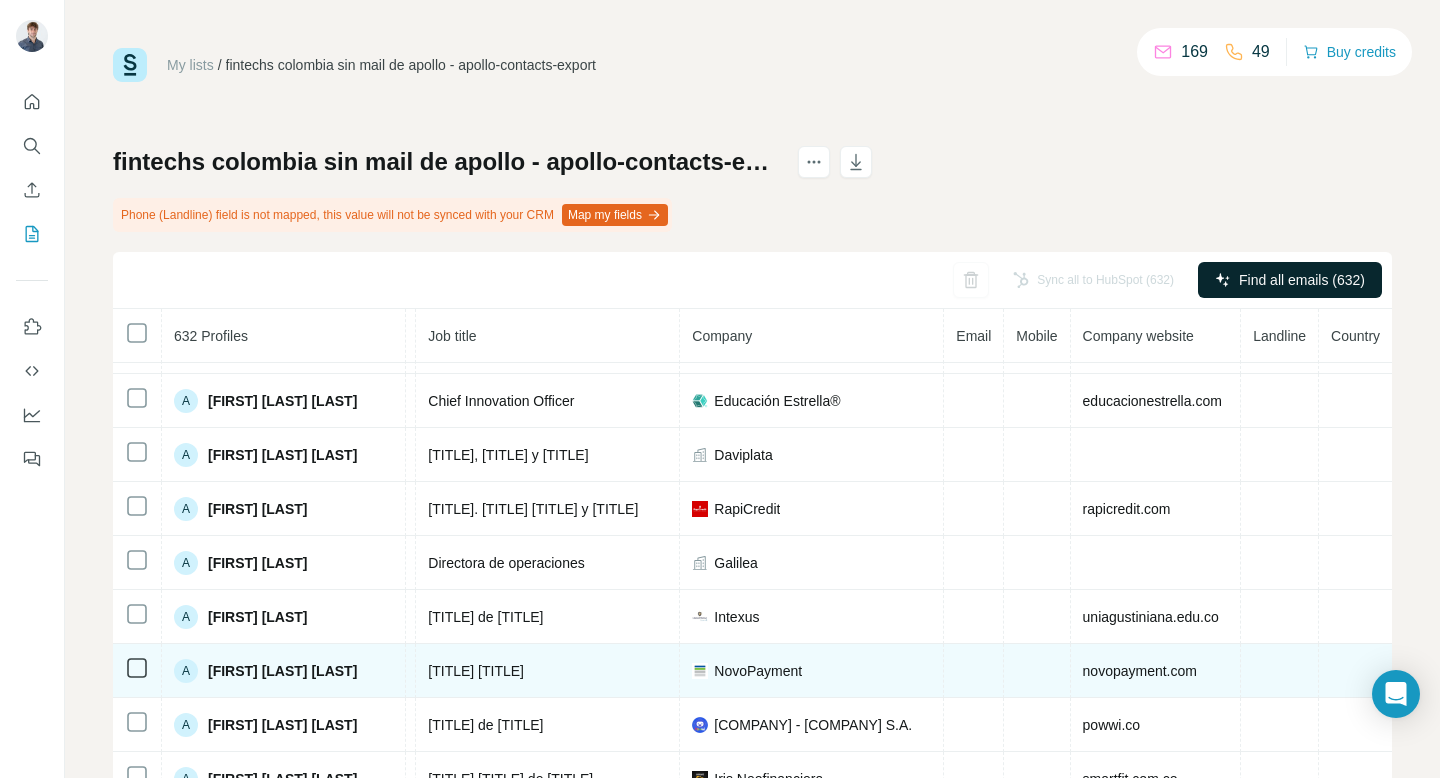 scroll, scrollTop: 1157, scrollLeft: 303, axis: both 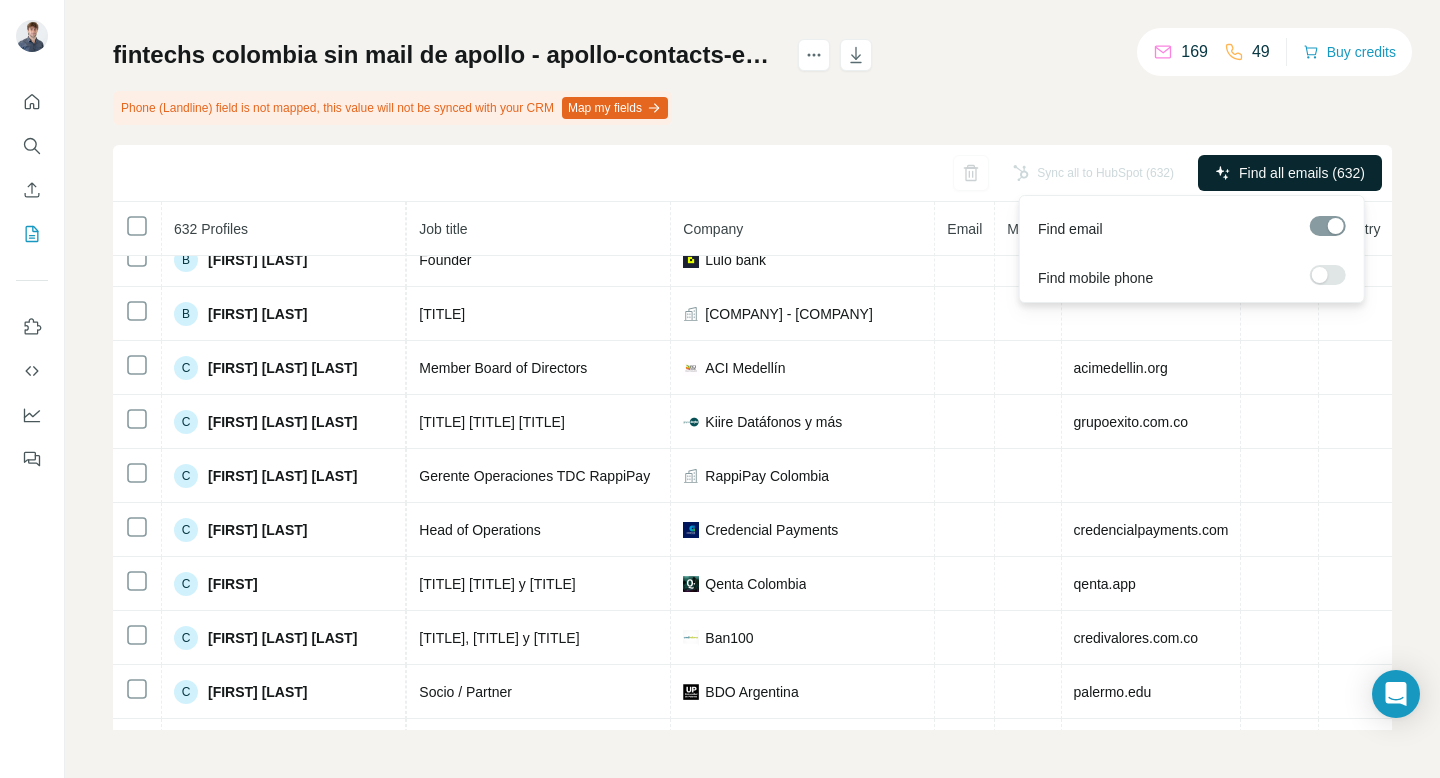 click on "Find all emails (632)" at bounding box center (1302, 173) 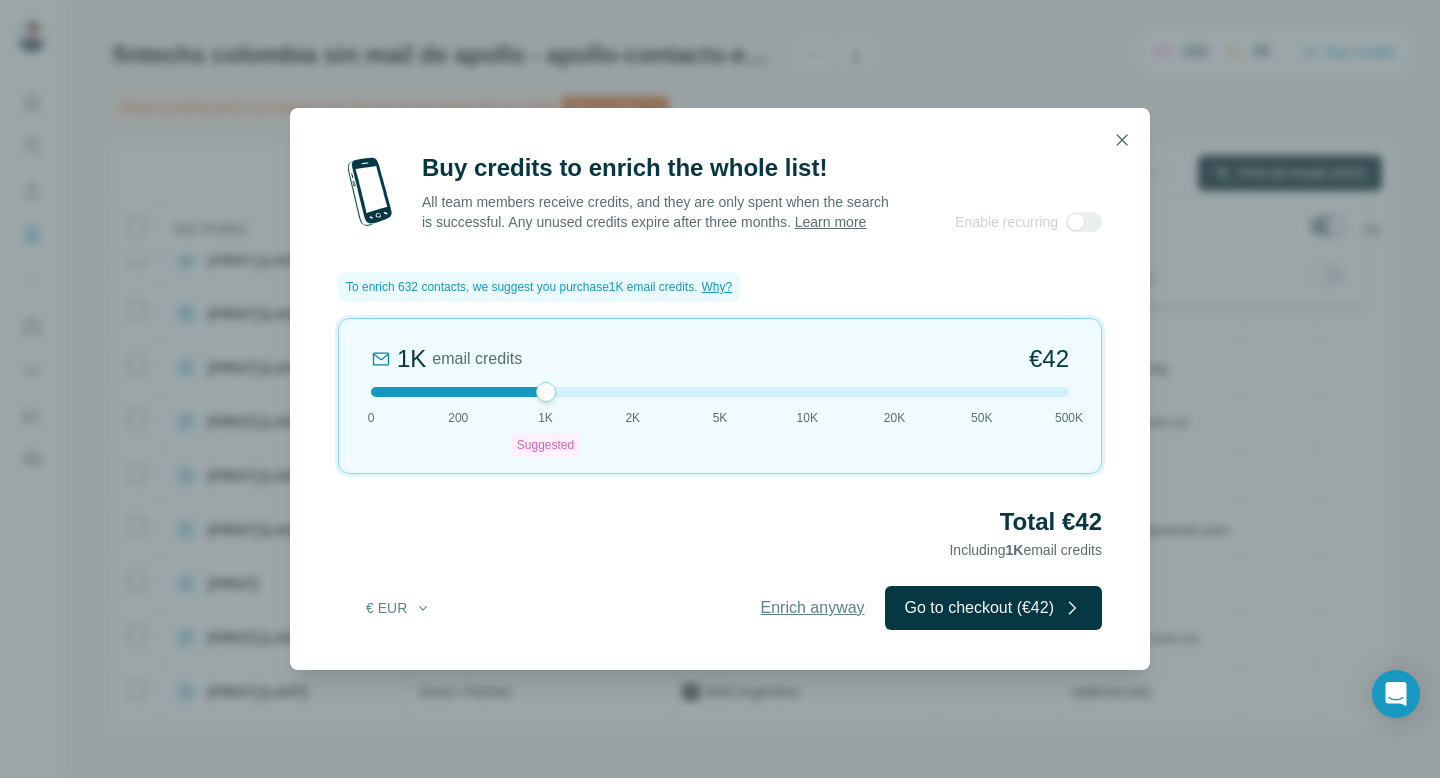 click on "Enrich anyway" at bounding box center [813, 608] 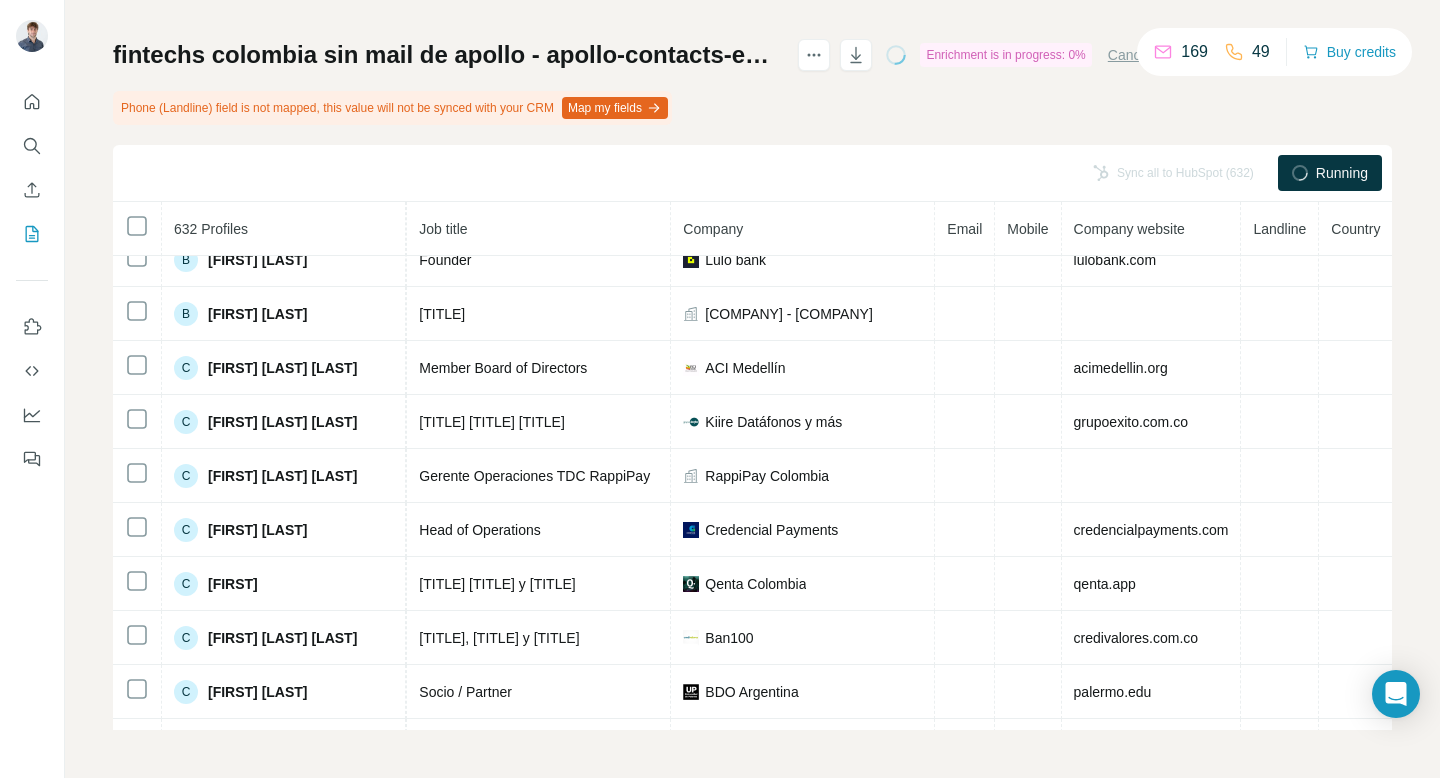 click on "Running" at bounding box center [1330, 173] 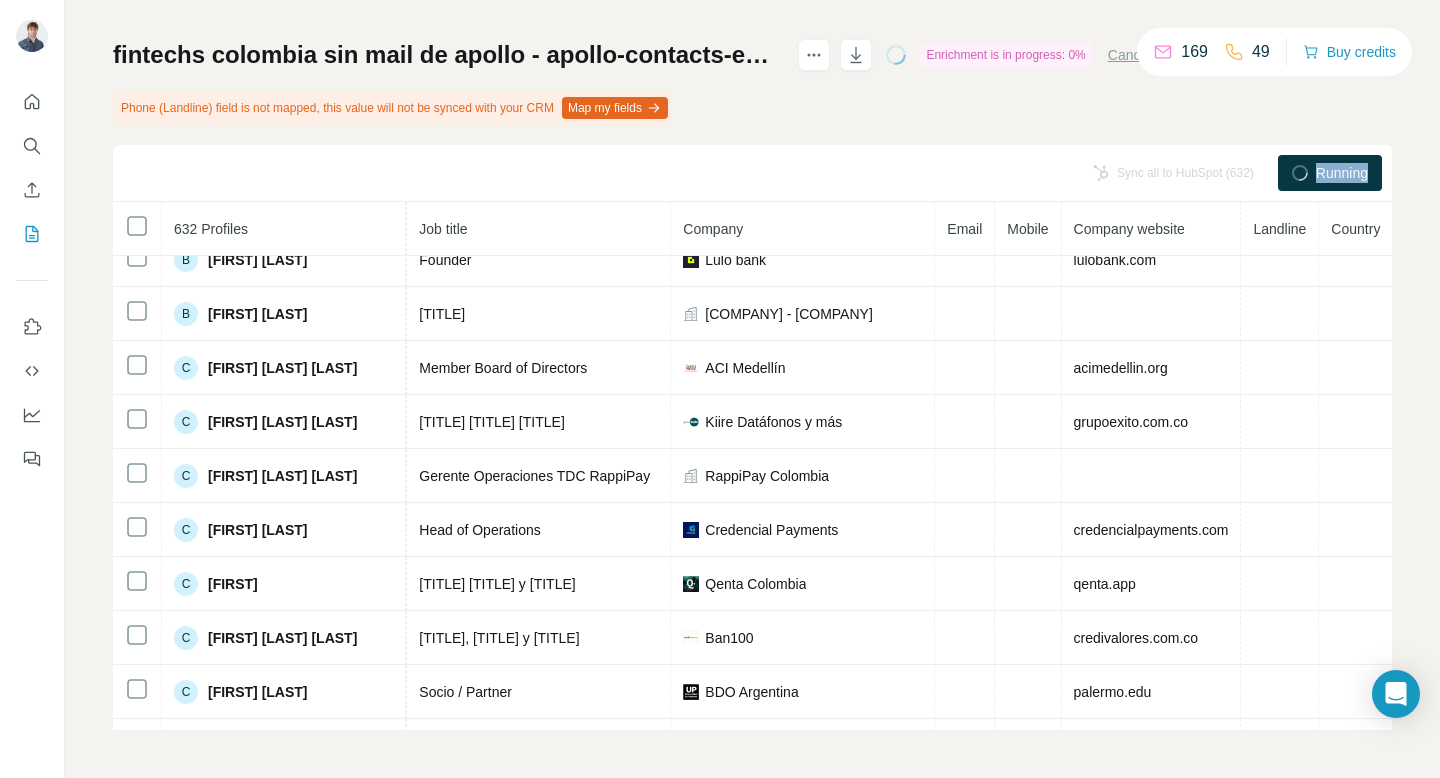 click on "Running" at bounding box center (1342, 173) 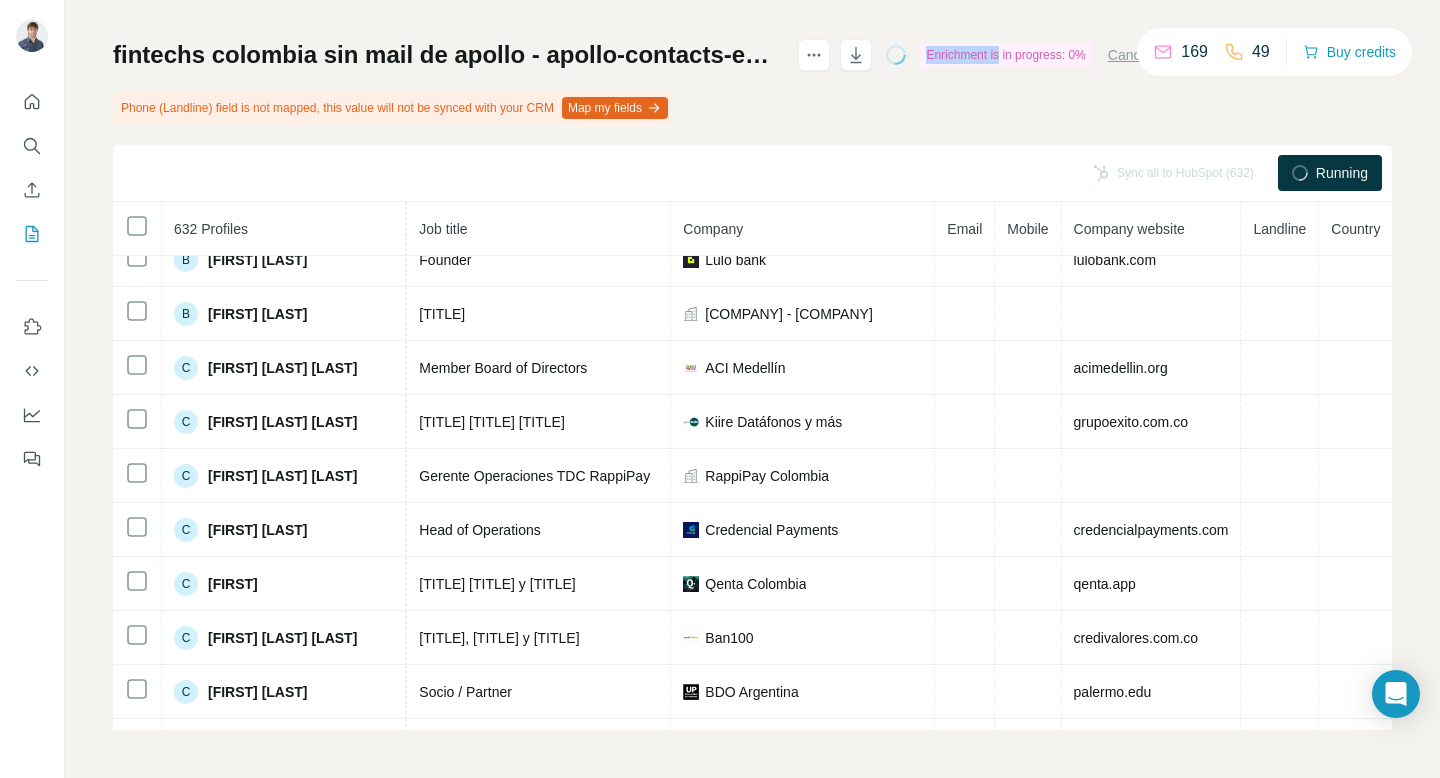 click on "Enrichment is in progress: 0%" at bounding box center [1005, 55] 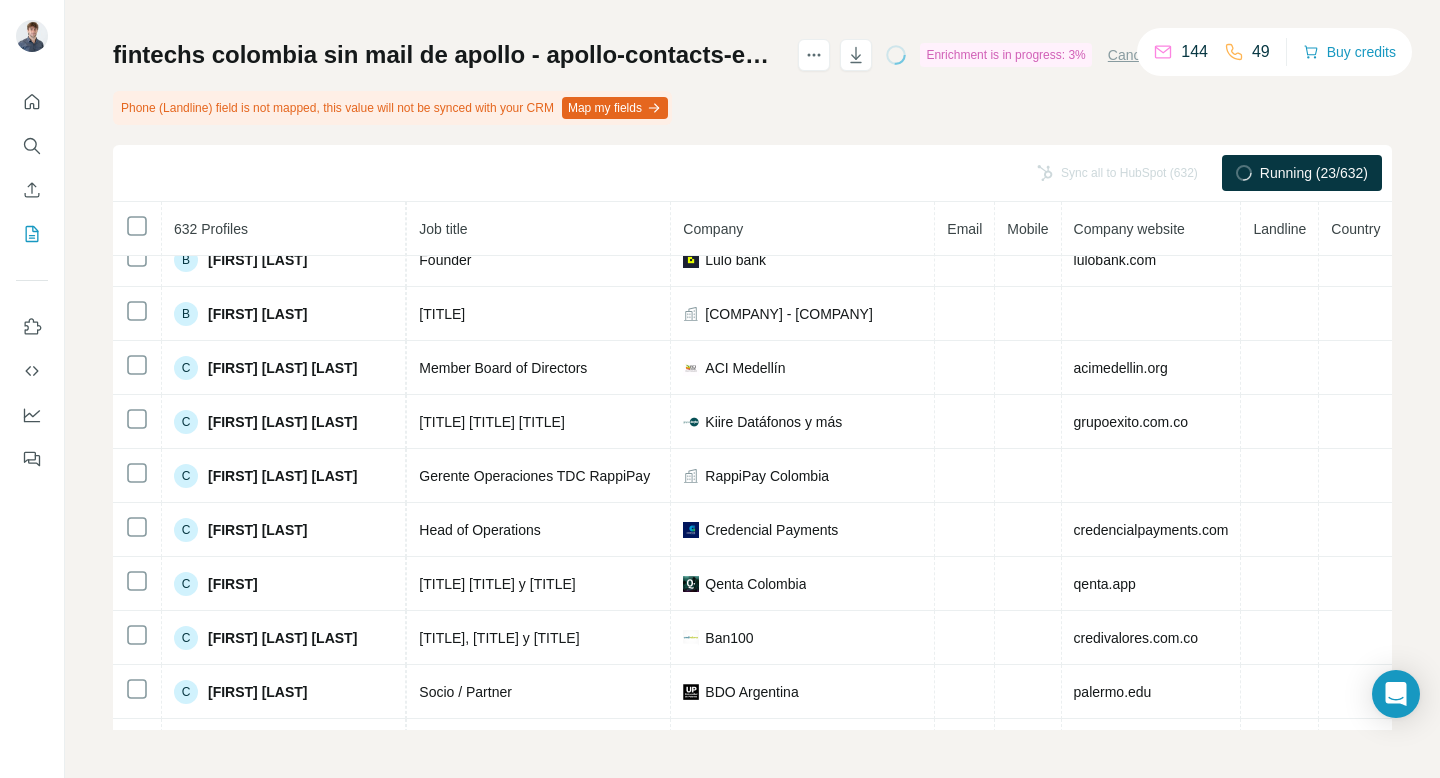 click on "Running (23/632)" at bounding box center [1302, 173] 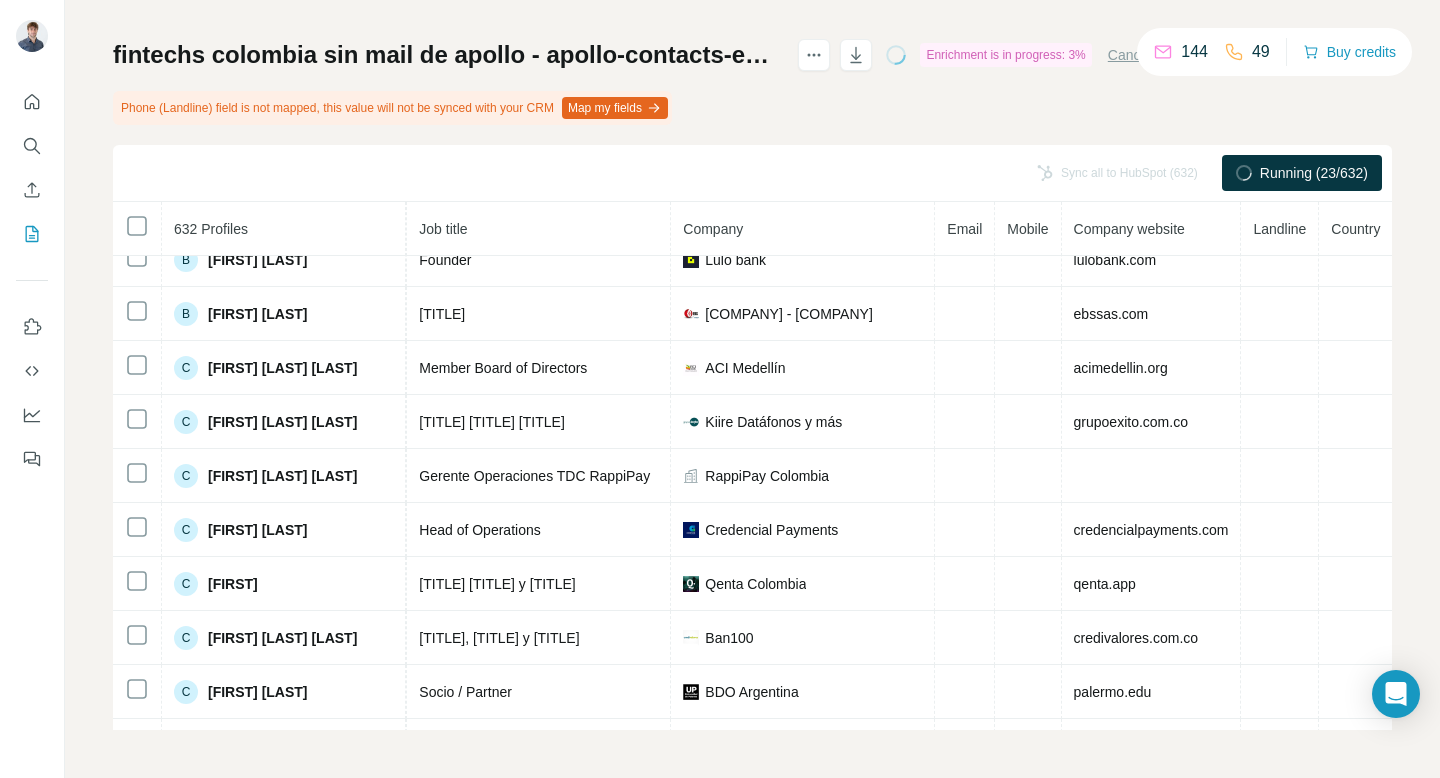 click on "144" at bounding box center [1194, 52] 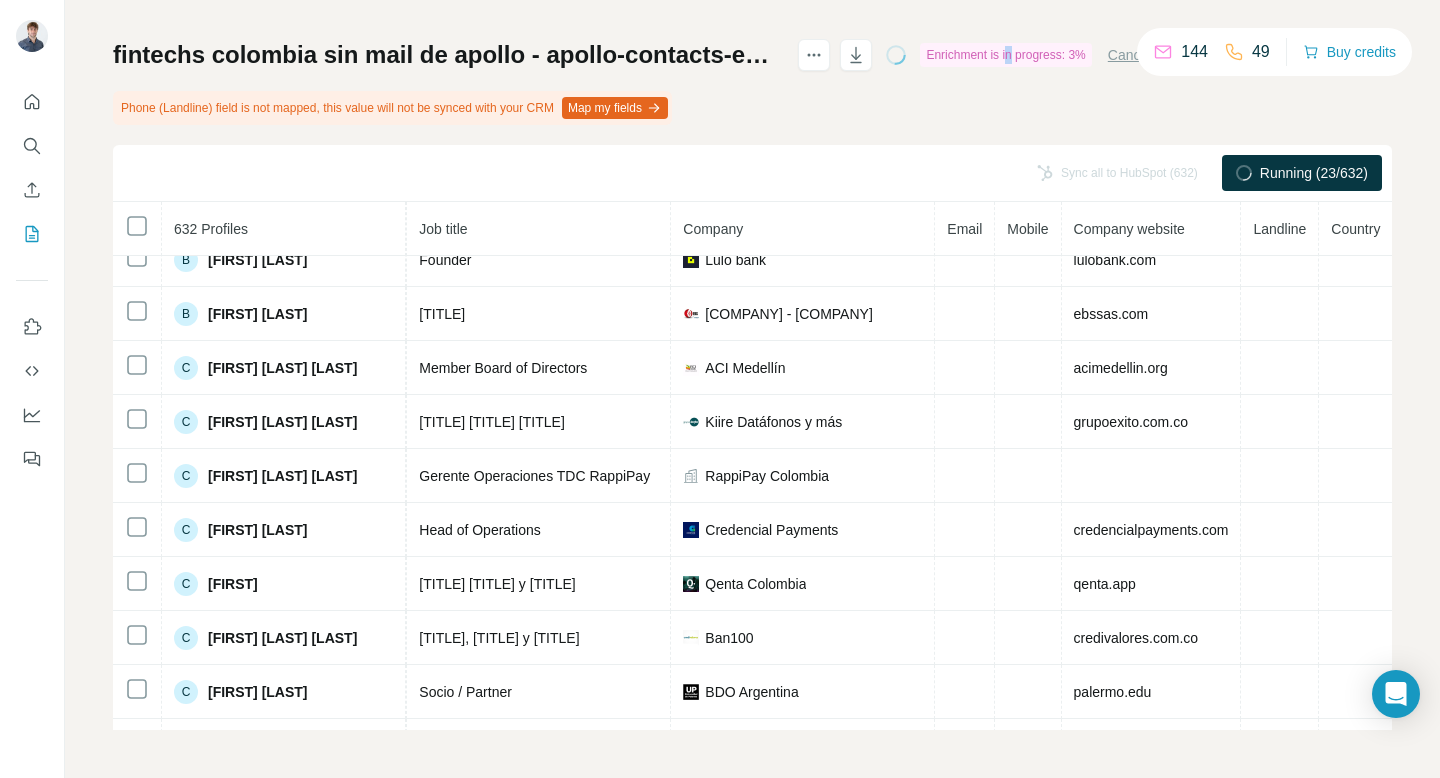 drag, startPoint x: 1042, startPoint y: 55, endPoint x: 1025, endPoint y: 55, distance: 17 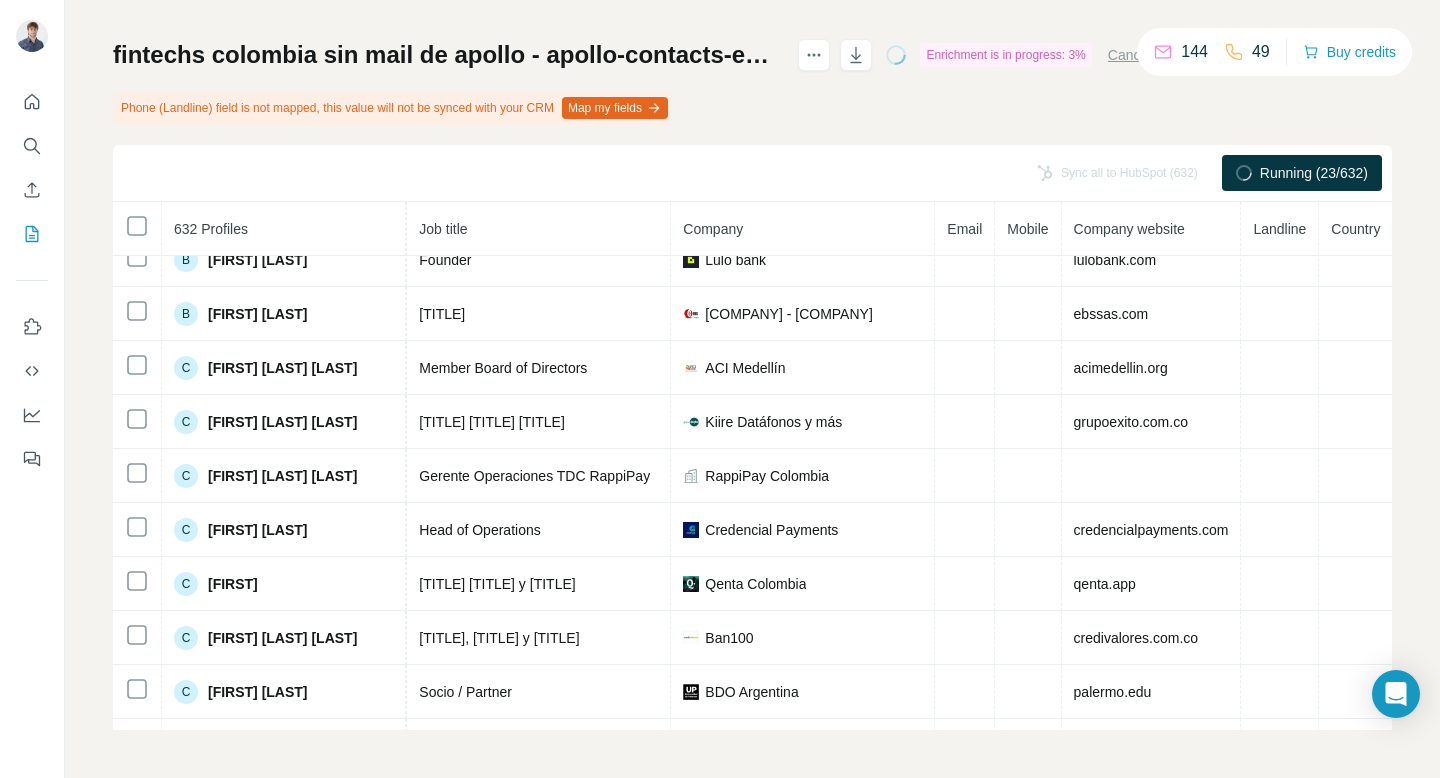 click on "Enrichment is in progress: 3%" at bounding box center [1005, 55] 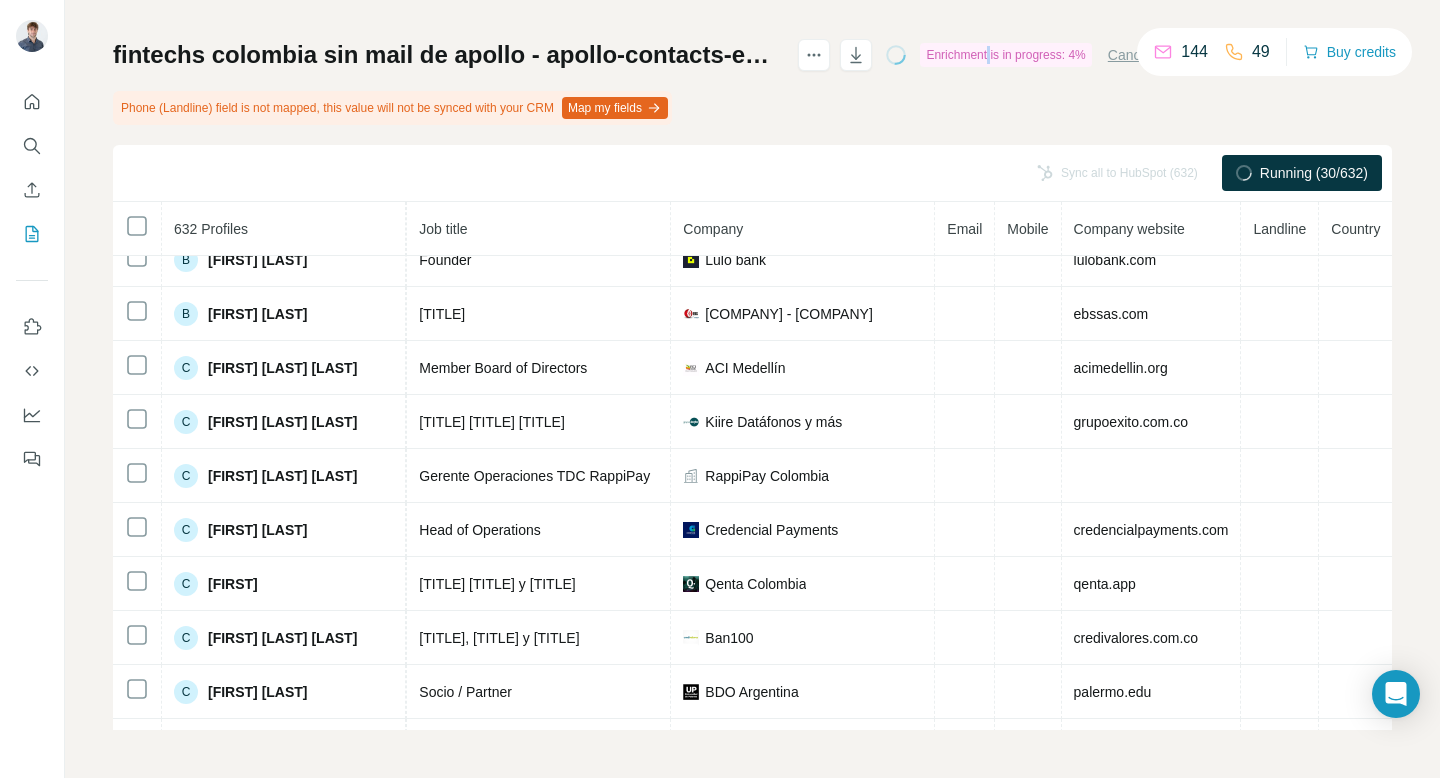 click on "Enrichment is in progress: 4%" at bounding box center [1005, 55] 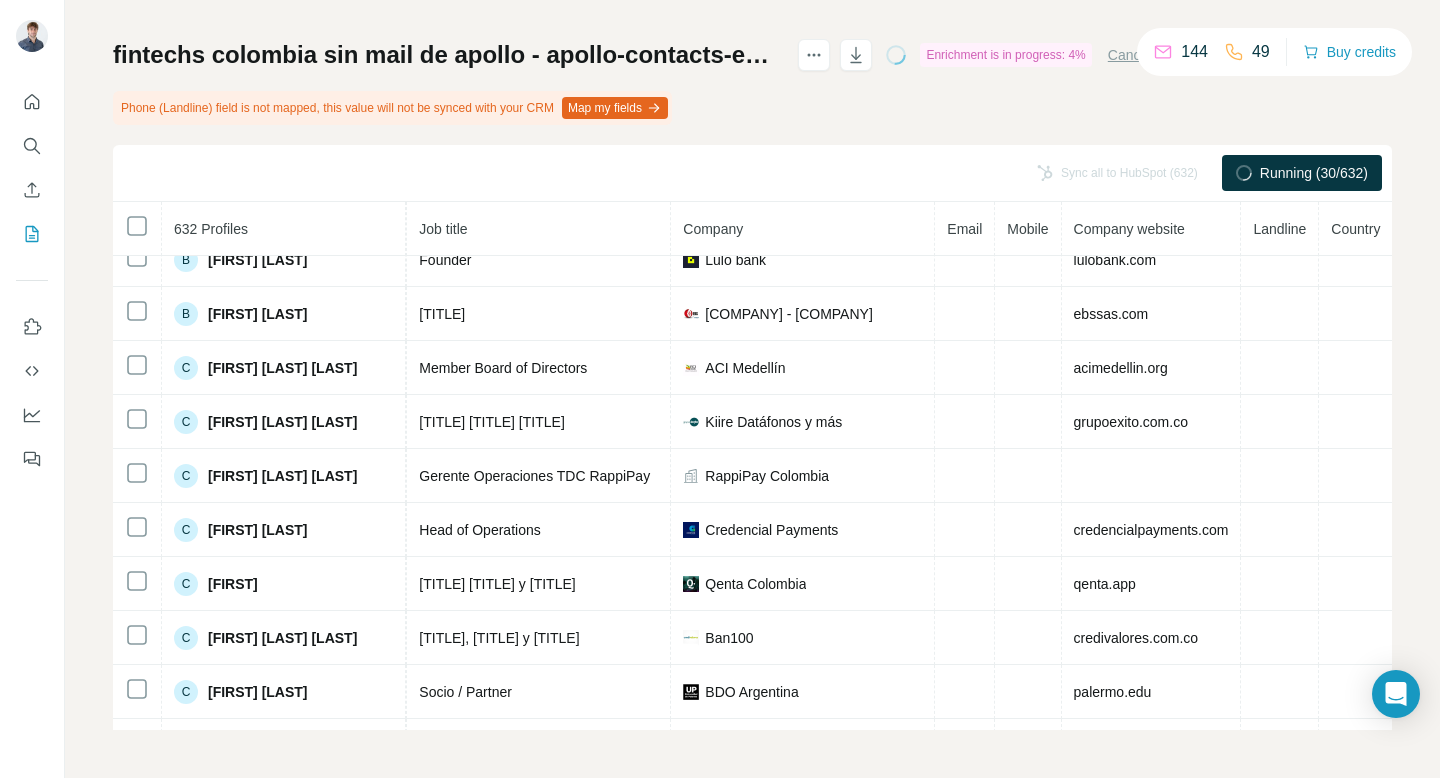click on "Enrichment is in progress: 4%" at bounding box center (1005, 55) 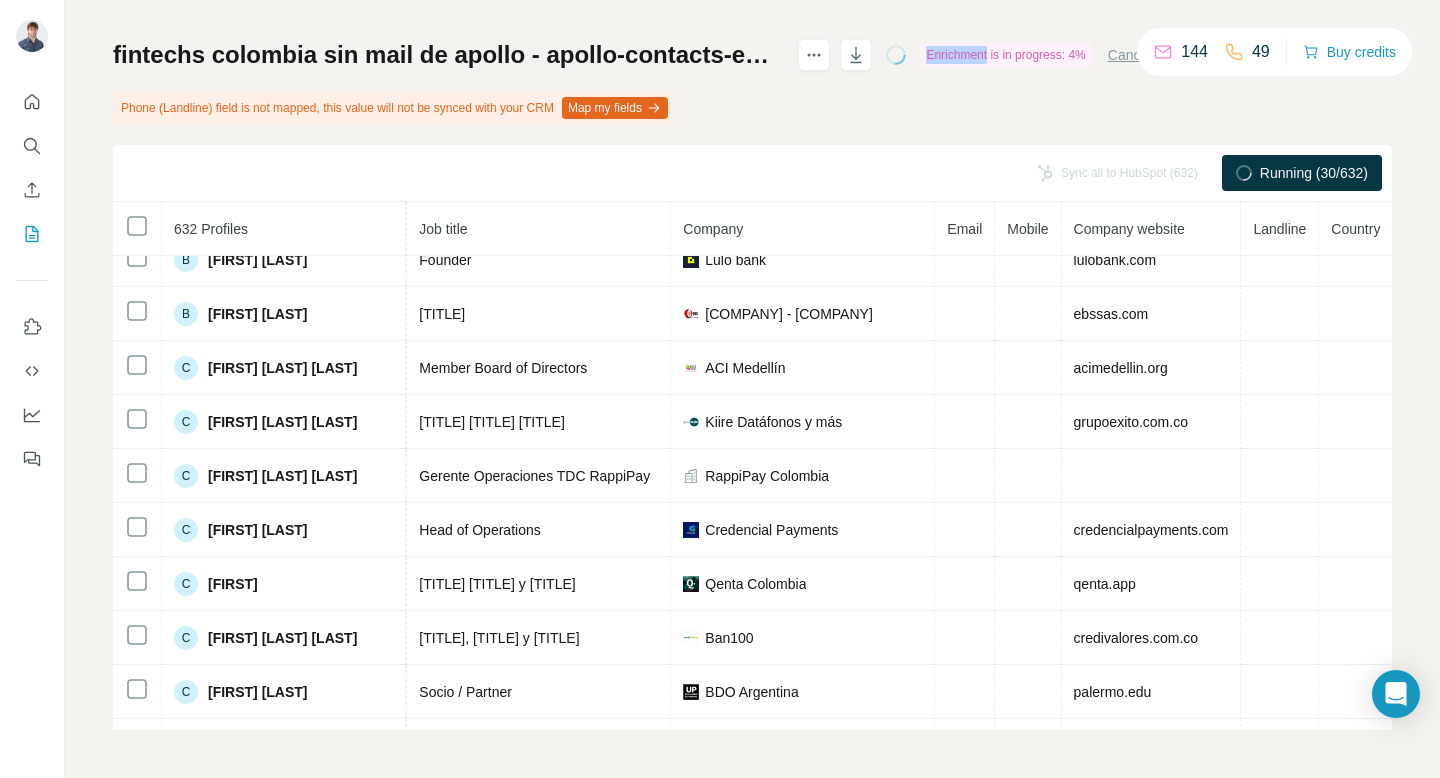 click on "Enrichment is in progress: 4%" at bounding box center (1005, 55) 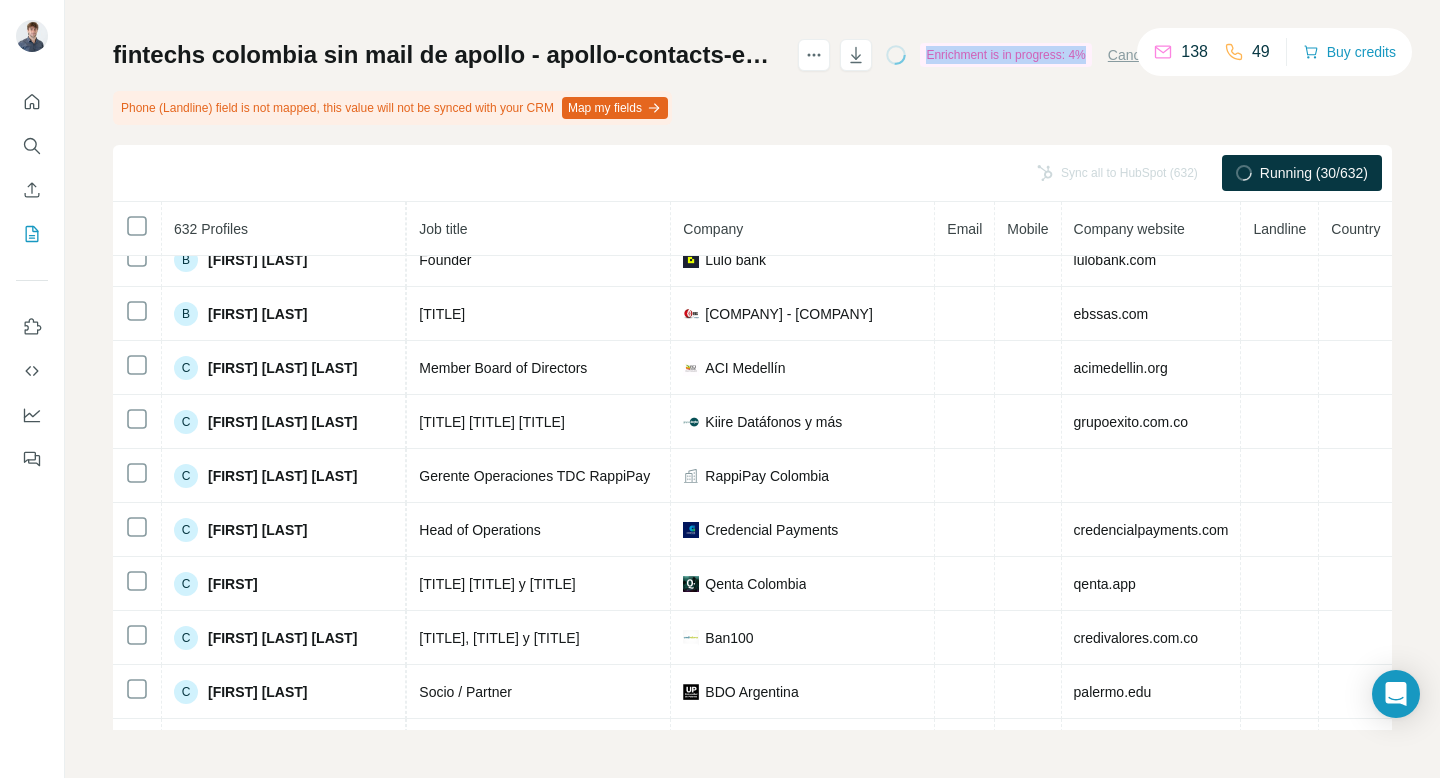 click on "Enrichment is in progress: 4%" at bounding box center (1005, 55) 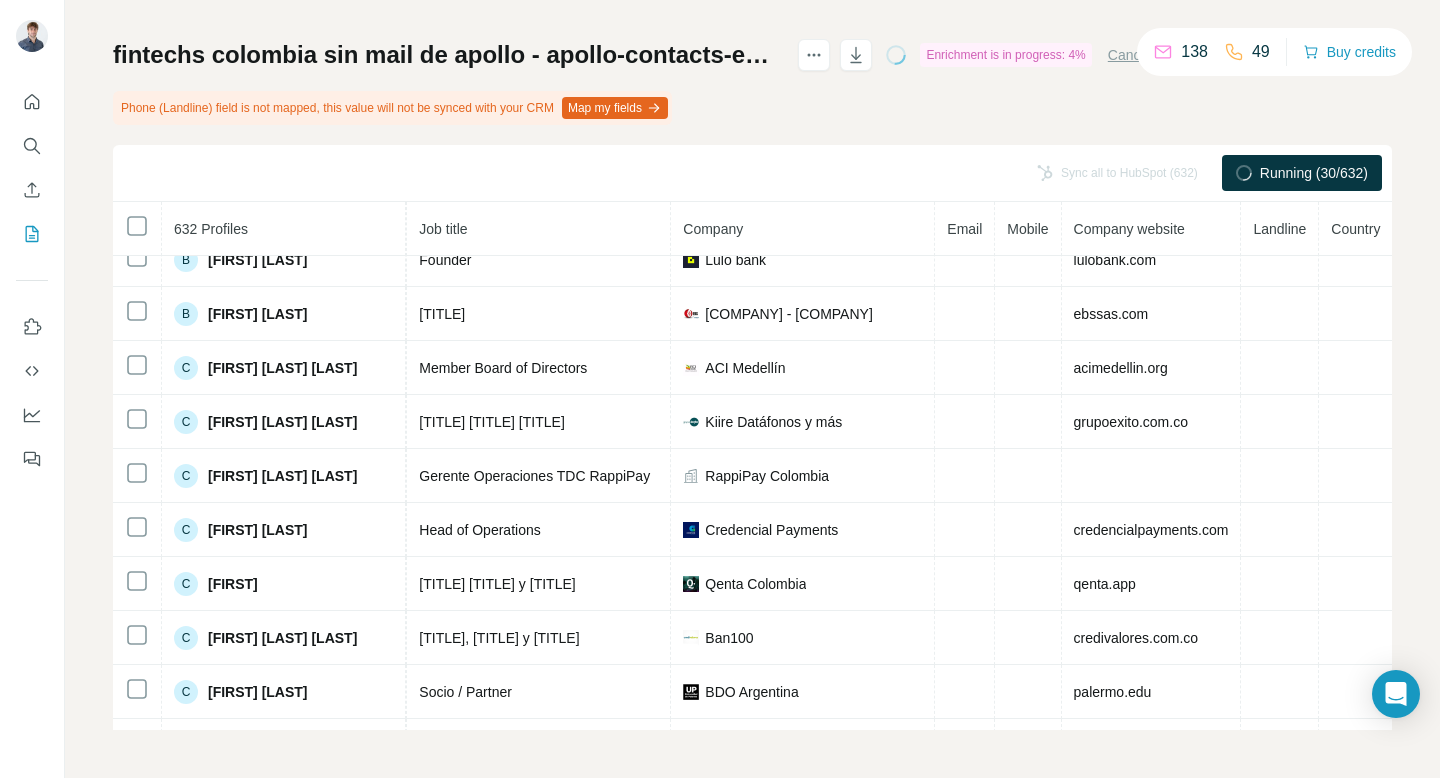 click on "Running (30/632)" at bounding box center (1314, 173) 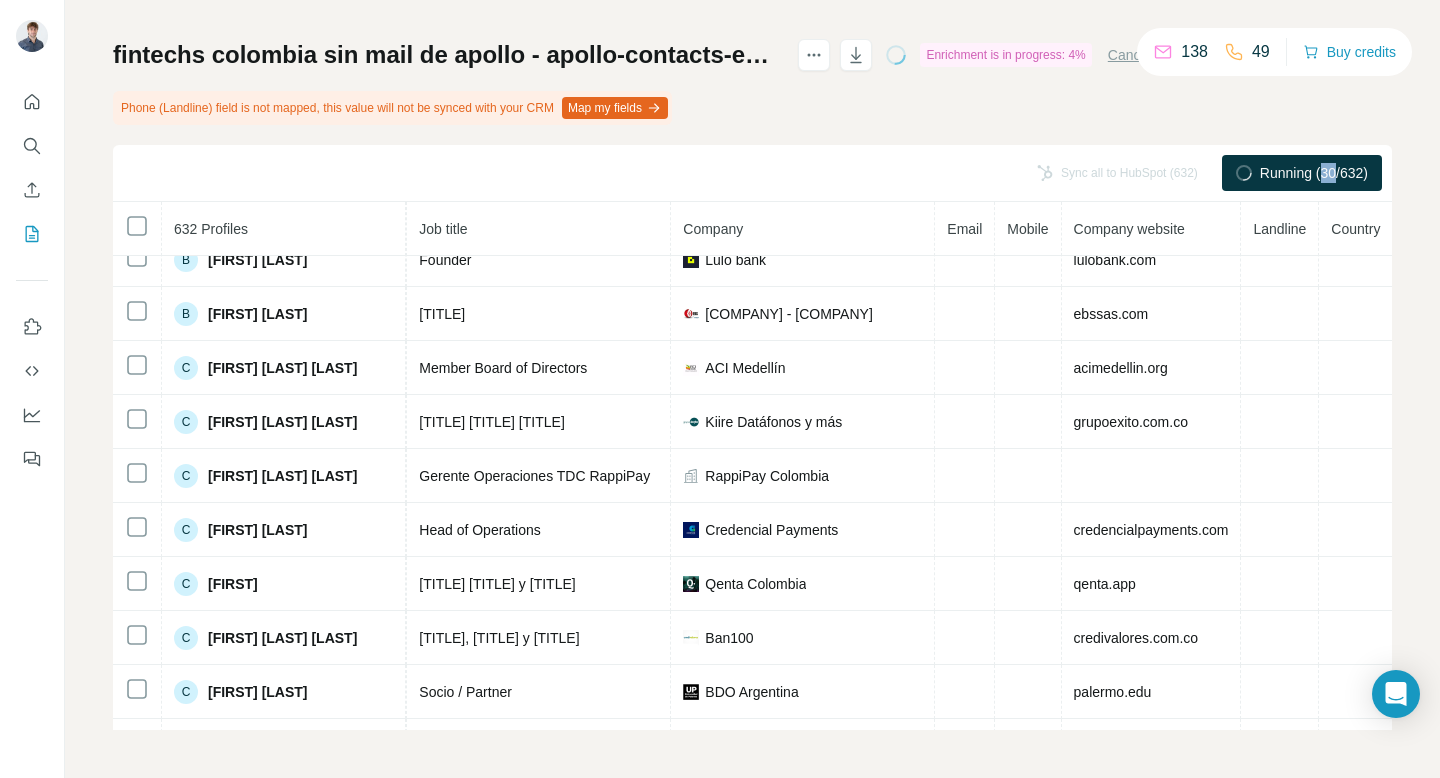 click on "Running (30/632)" at bounding box center (1314, 173) 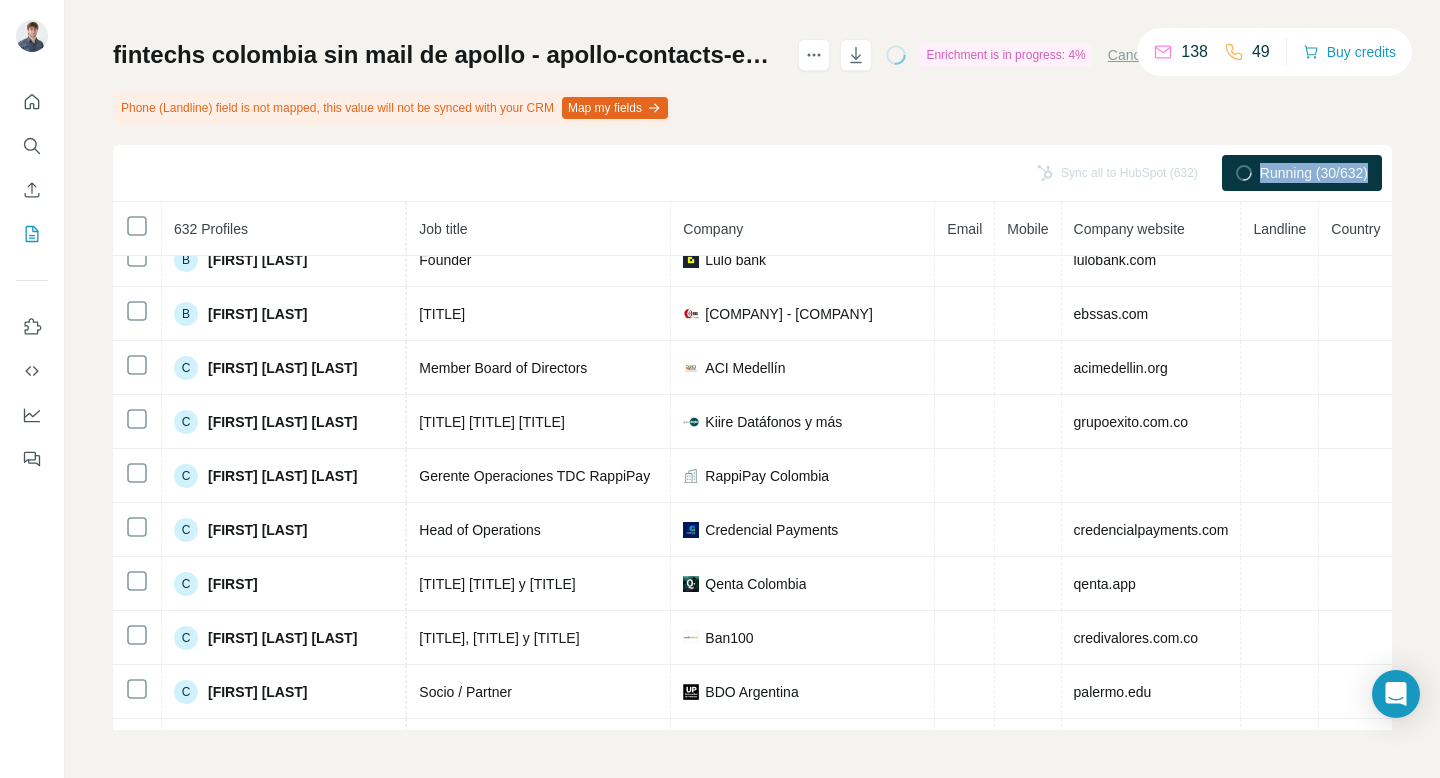 click on "Running (30/632)" at bounding box center (1314, 173) 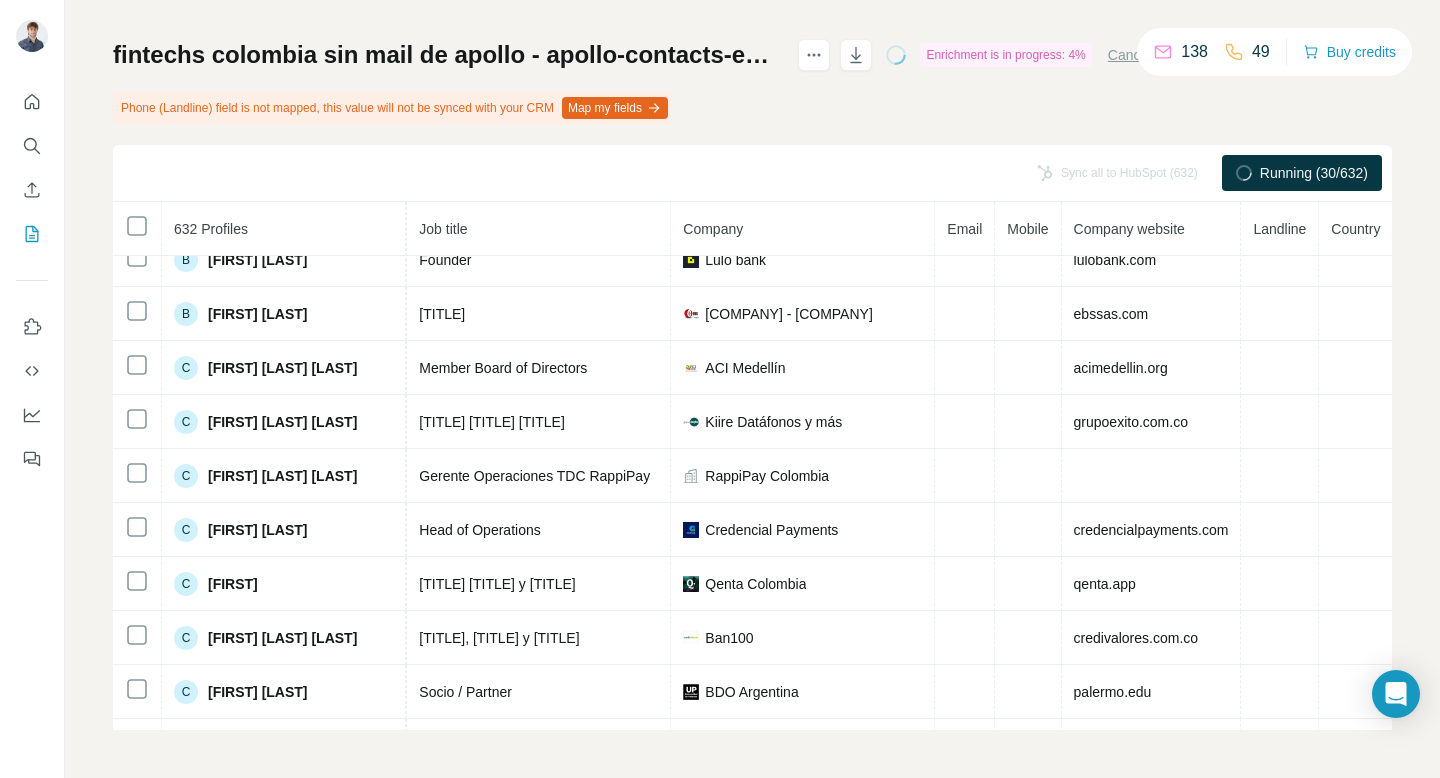 click on "Enrichment is in progress: 4%" at bounding box center [1005, 55] 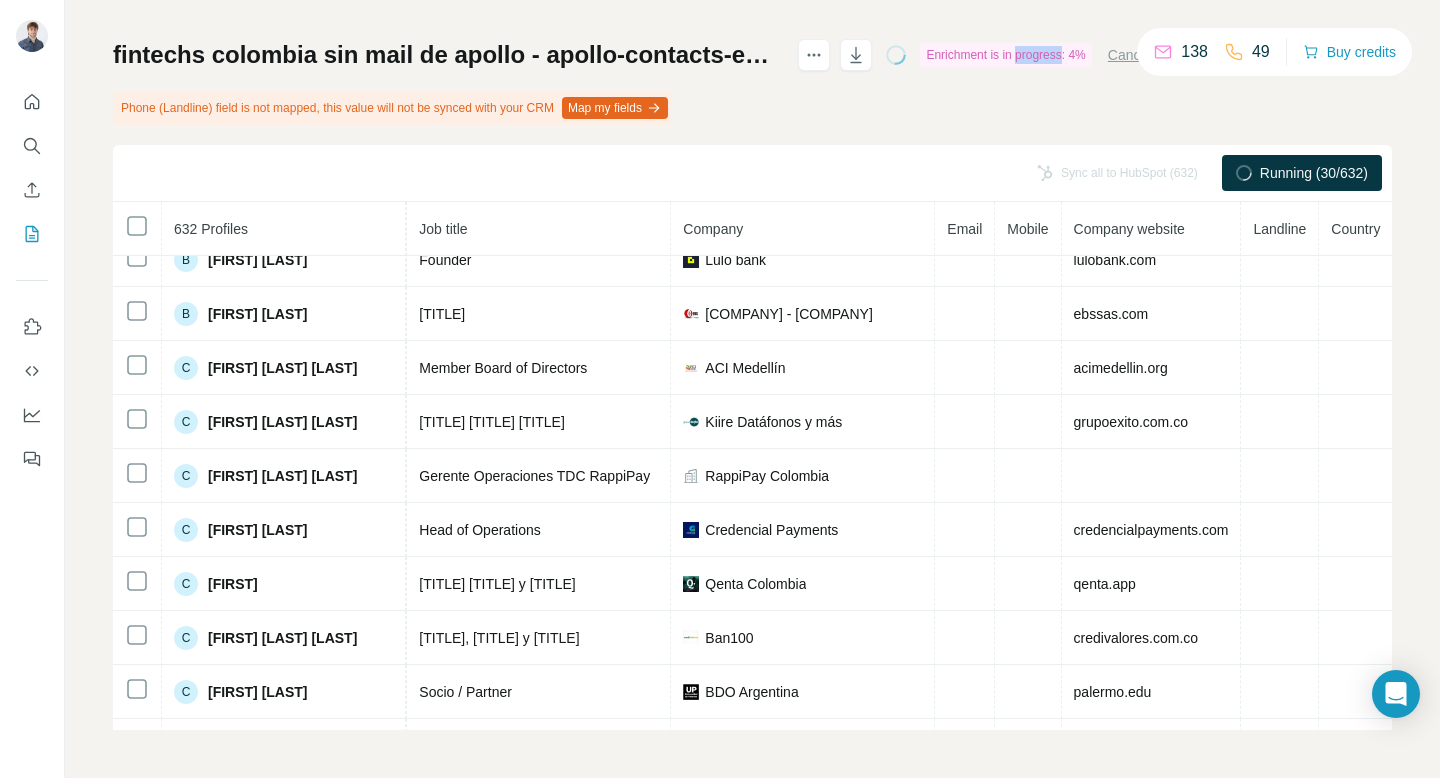 click on "Enrichment is in progress: 4%" at bounding box center (1005, 55) 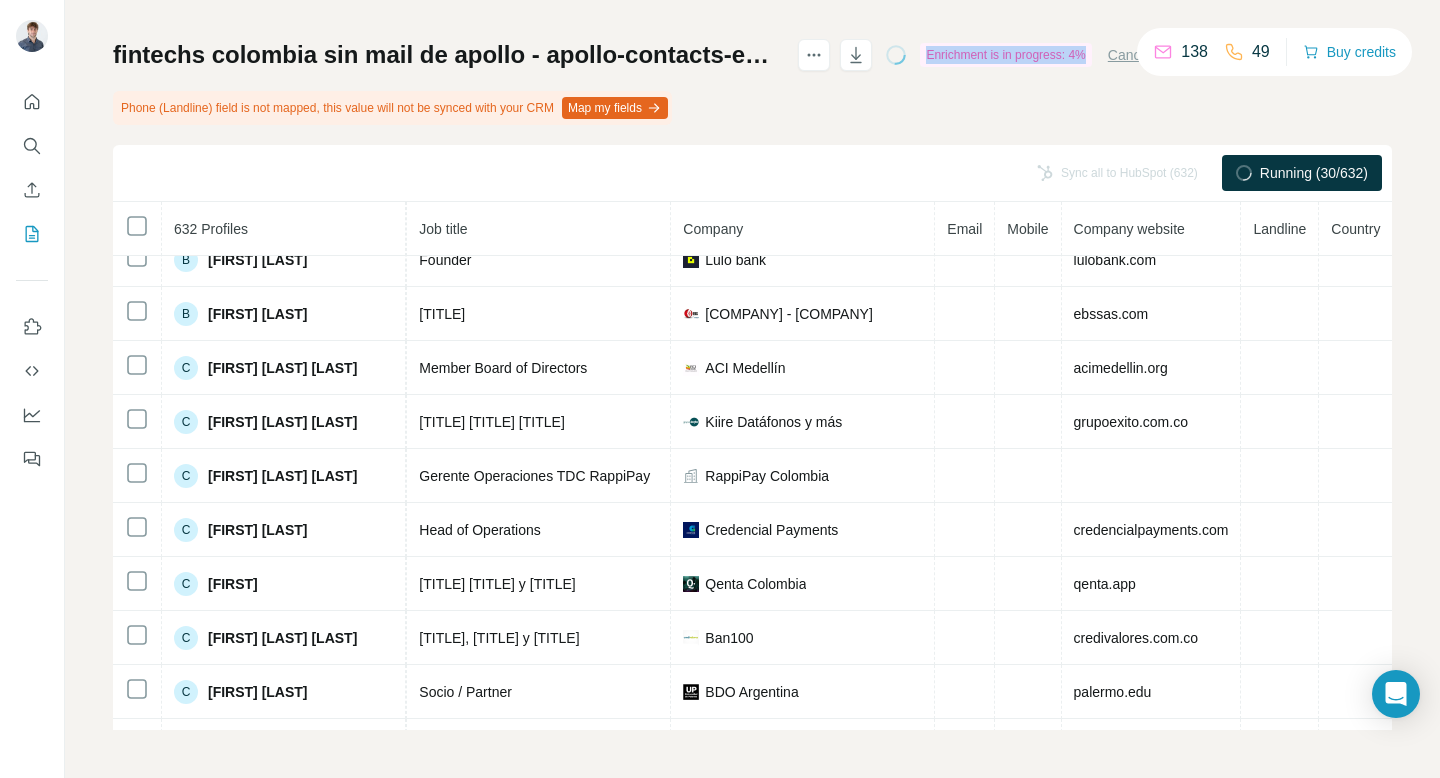 click on "Enrichment is in progress: 4%" at bounding box center [1005, 55] 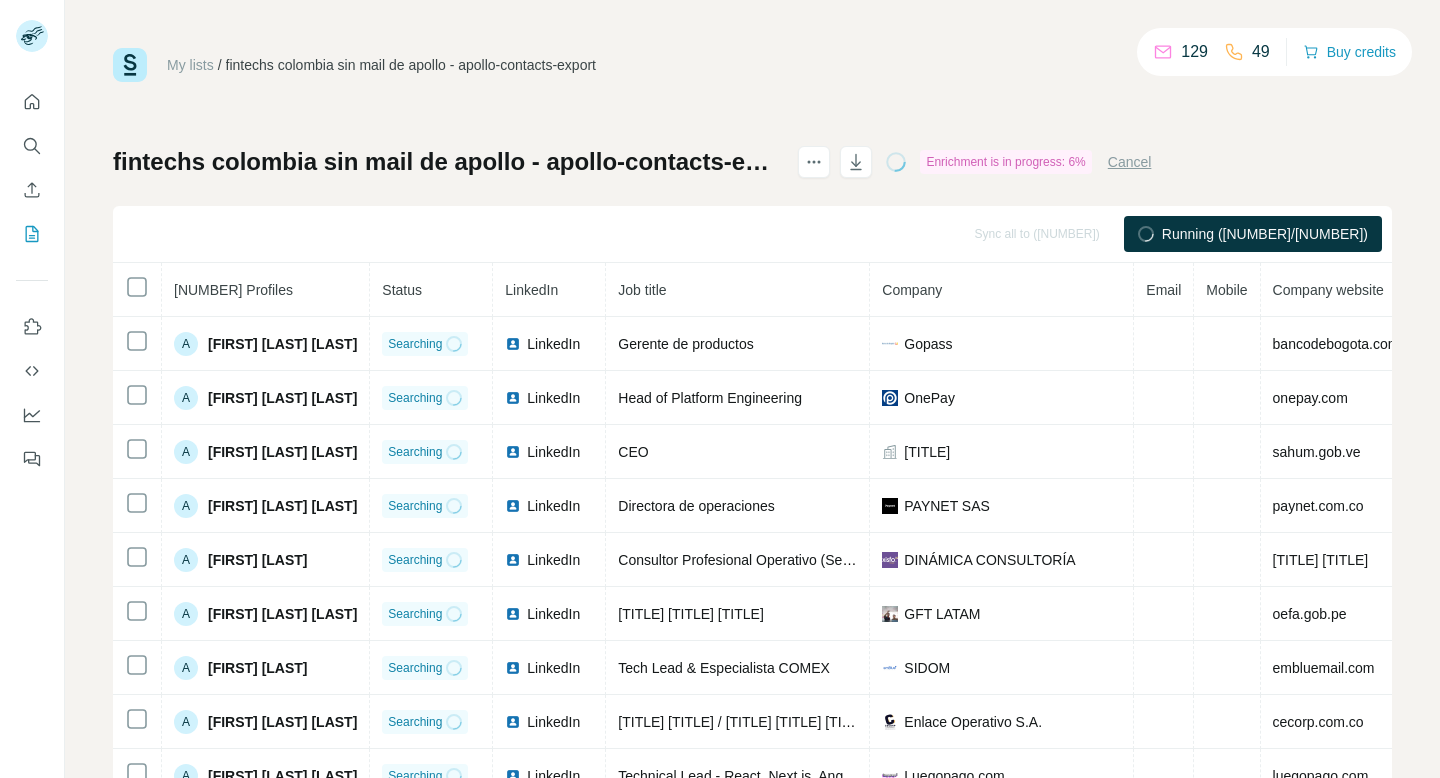 scroll, scrollTop: 0, scrollLeft: 0, axis: both 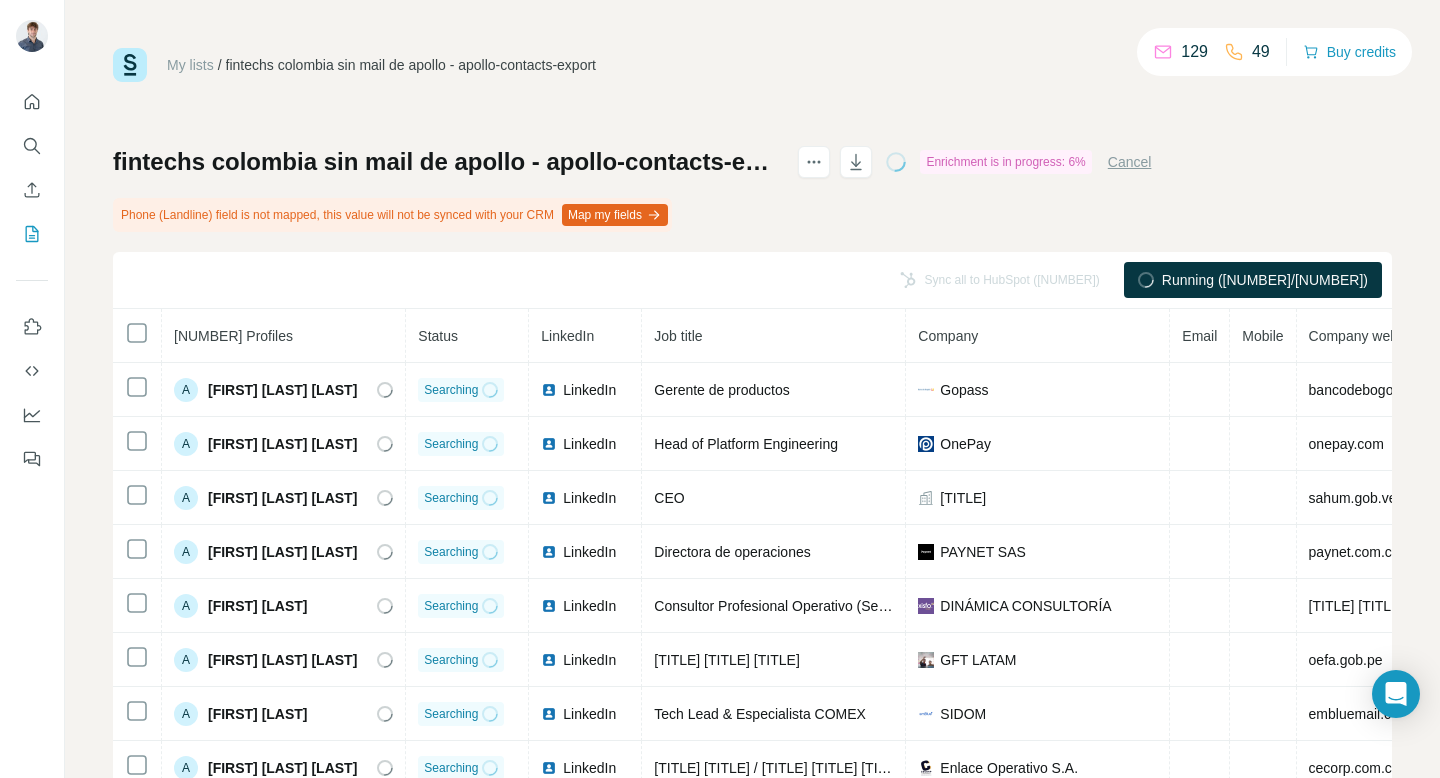 click on "Cancel" at bounding box center (1130, 162) 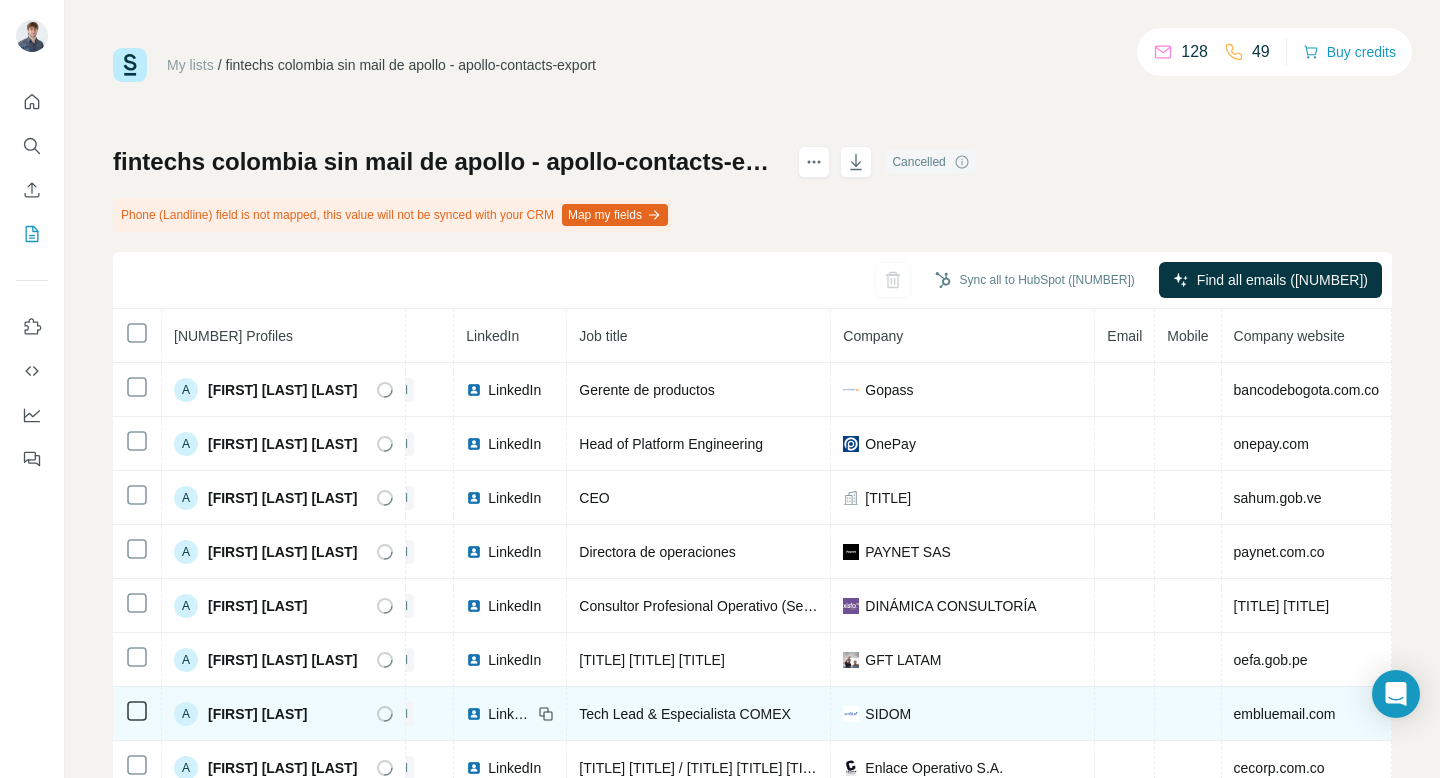 scroll, scrollTop: 77, scrollLeft: 75, axis: both 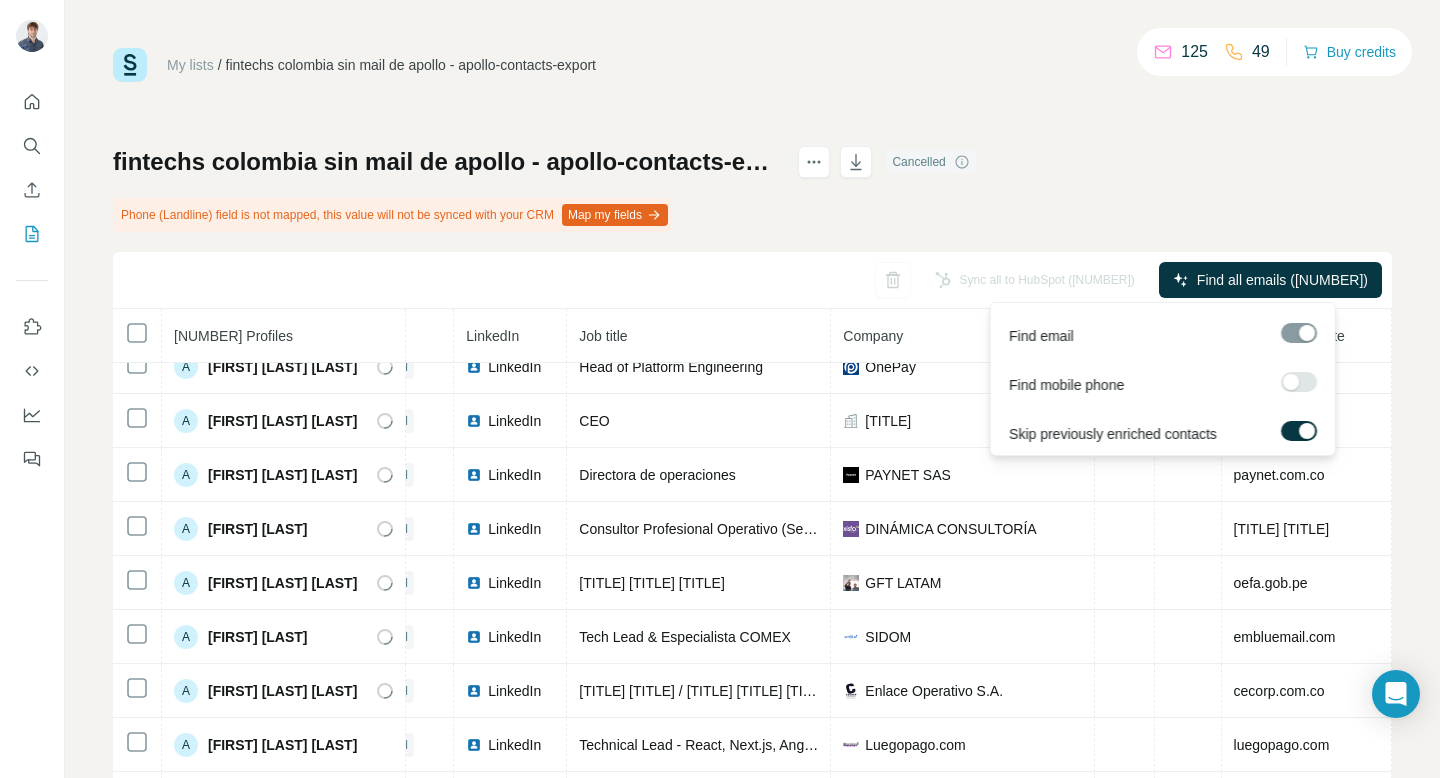 click at bounding box center (1299, 333) 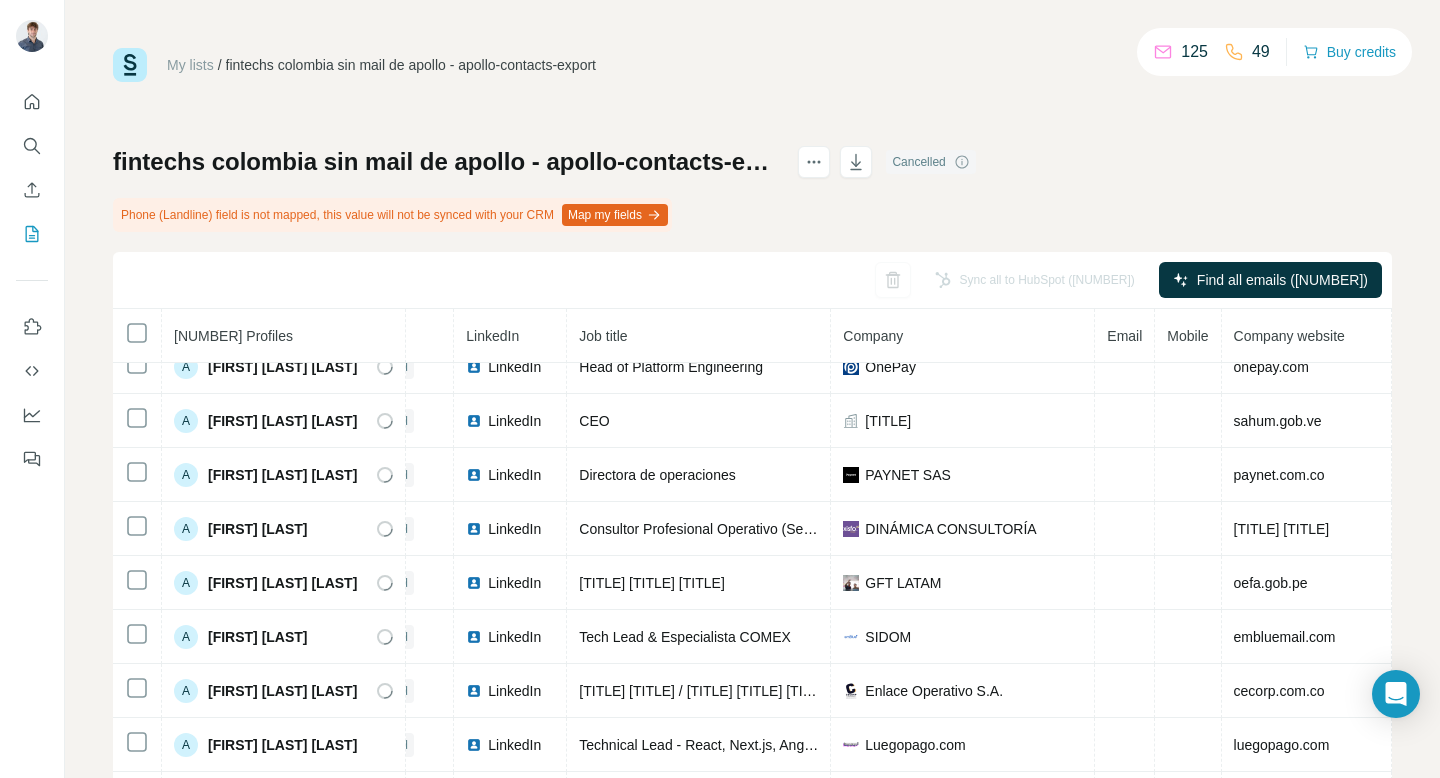 click on "fintechs colombia sin mail de apollo - apollo-contacts-export Cancelled Phone (Landline) field is not mapped, this value will not be synced with your CRM Map my fields Sync all to HubSpot (632) Find all emails (632) 632 Profiles Status LinkedIn Job title Company Email Mobile Company website Landline Country A Adriana Porras Vargas Not started LinkedIn Gerente de productos Gopass bancodebogota.com.co A Ajoy Chattopadhyay Not started LinkedIn Head of Platform Engineering OnePay onepay.com A Alan Sepúlveda Lozano Not started LinkedIn CEO Autónomo sahum.gob.ve A Alba Mora Muñoz Not started LinkedIn Directora de operaciones PAYNET SAS paynet.com.co A Alejandra M Not started LinkedIn Consultor Profesional Operativo (Sector Salud) DINÁMICA CONSULTORÍA xisfo.us A Alejandro Muñoz Andrade Not started LinkedIn Technical Delivery Manager GFT LATAM oefa.gob.pe A Alejandro De Haro Not started LinkedIn Tech Lead & Especialista COMEX SIDOM embluemail.com A Alexa Monsalve Naranjo Not started LinkedIn cecorp.com.co A A A" at bounding box center [752, 491] 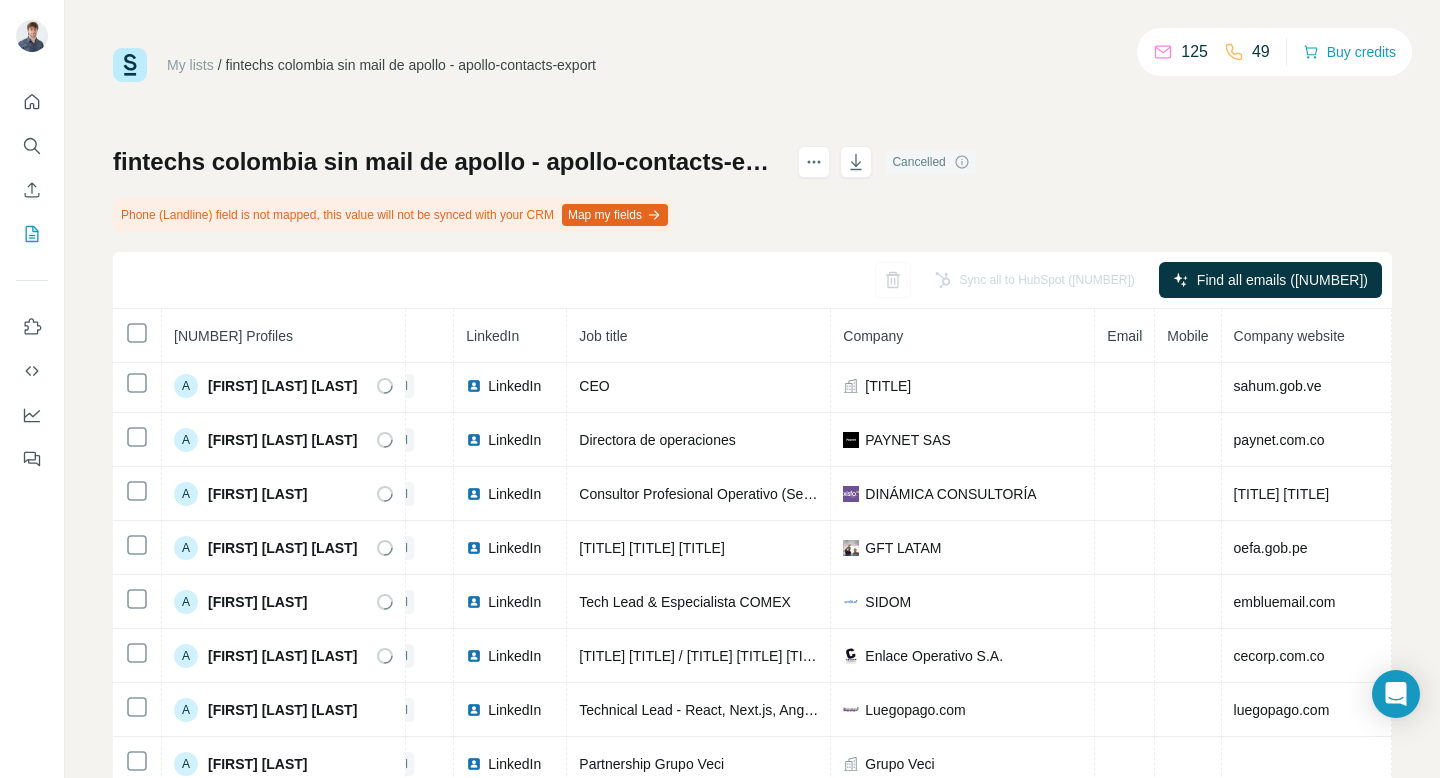 scroll, scrollTop: 0, scrollLeft: 75, axis: horizontal 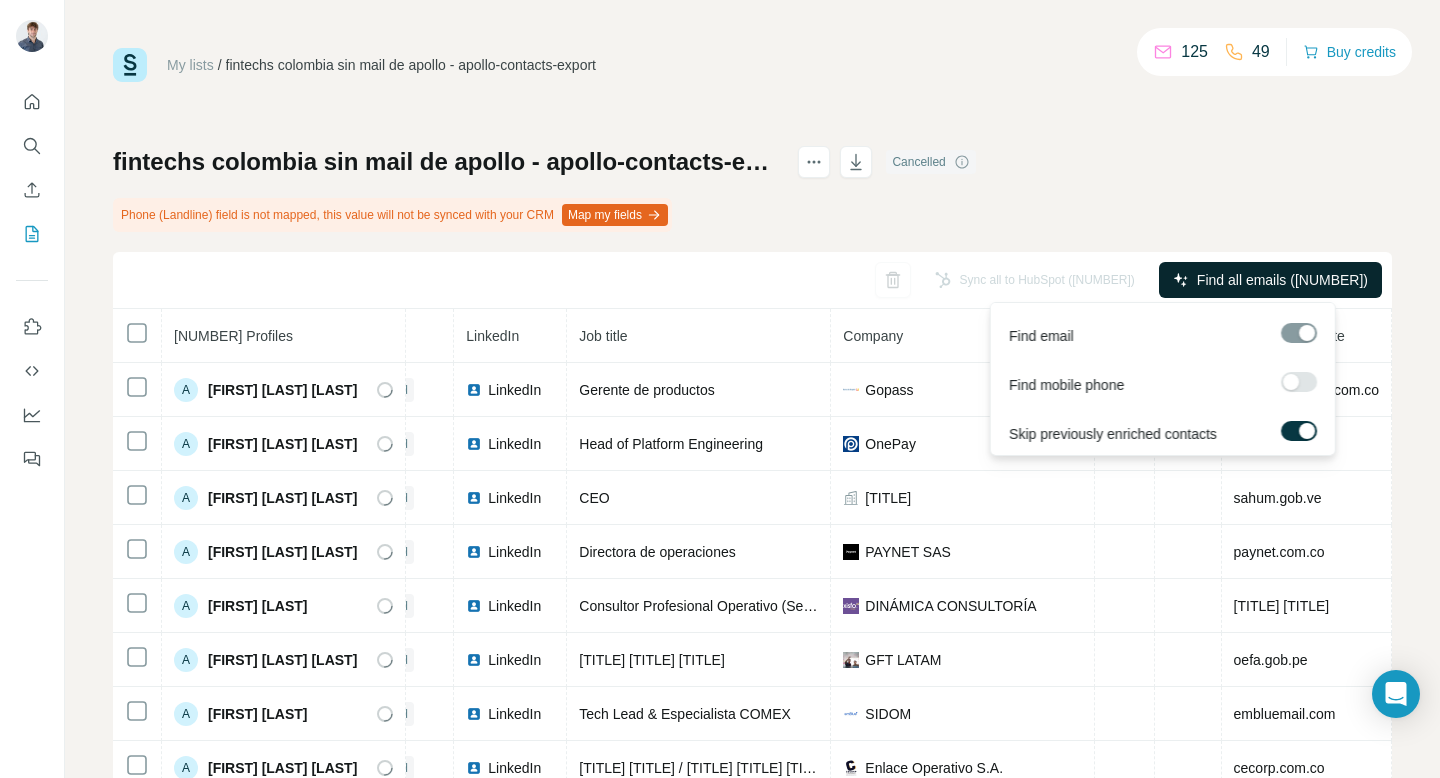 click on "Find all emails (632)" at bounding box center [1270, 280] 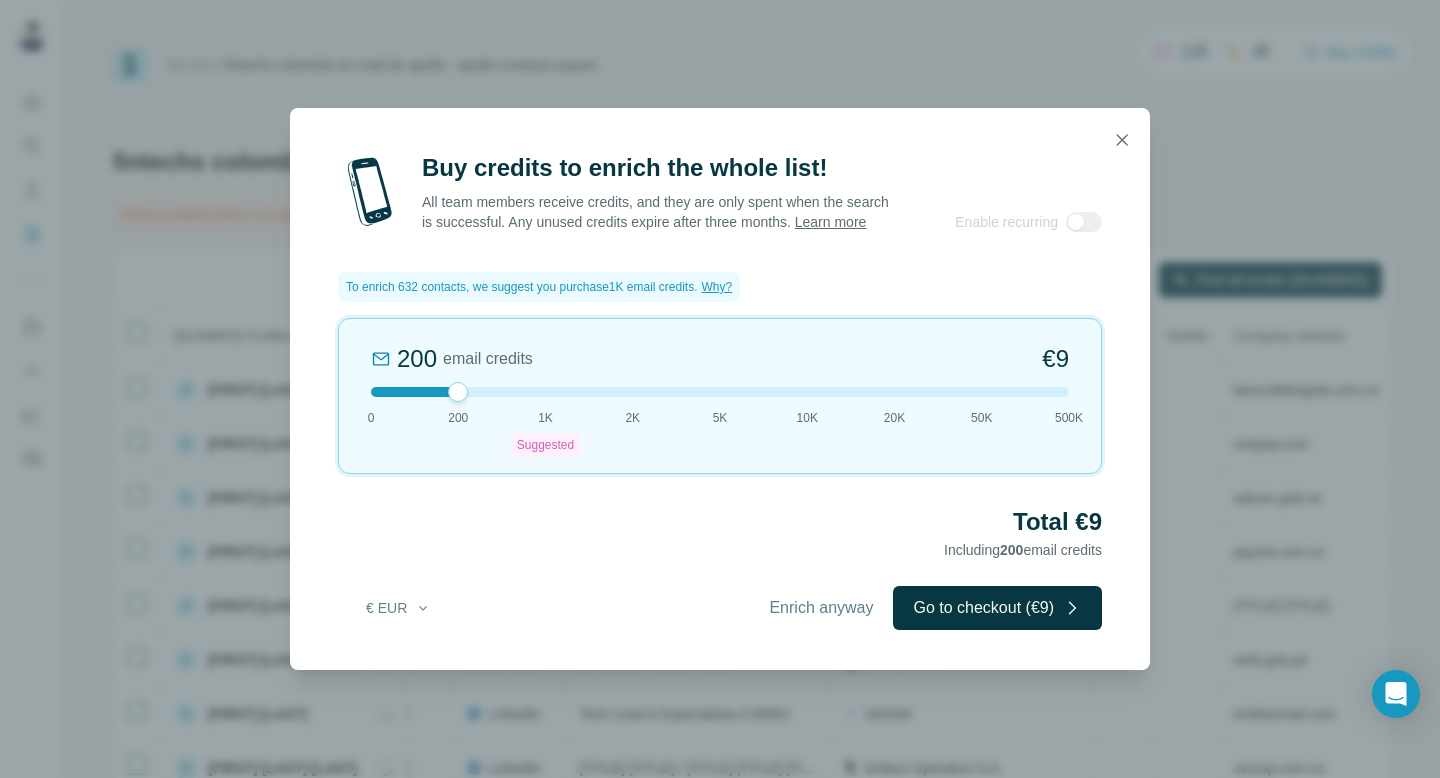 drag, startPoint x: 542, startPoint y: 405, endPoint x: 428, endPoint y: 407, distance: 114.01754 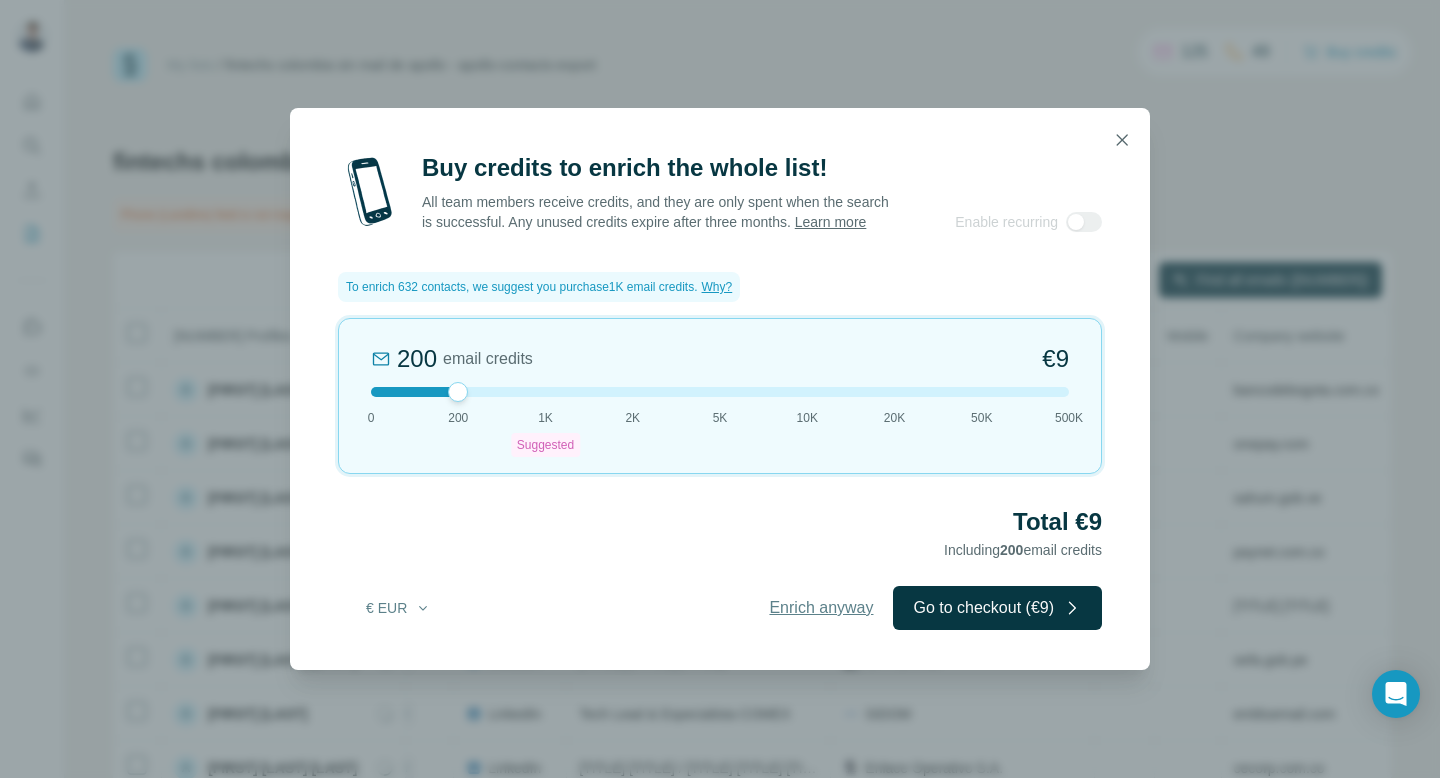 click on "Enrich anyway" at bounding box center (821, 608) 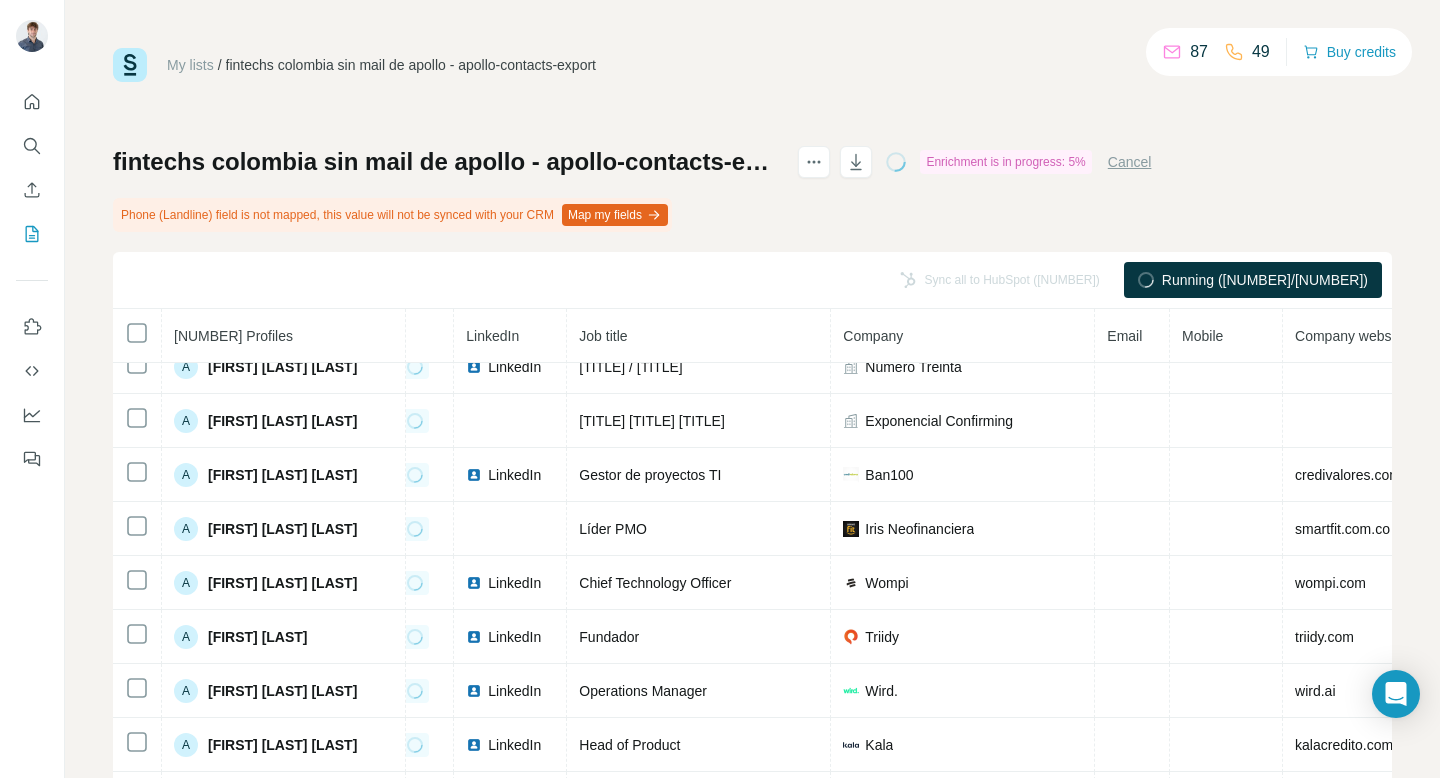 scroll, scrollTop: 0, scrollLeft: 75, axis: horizontal 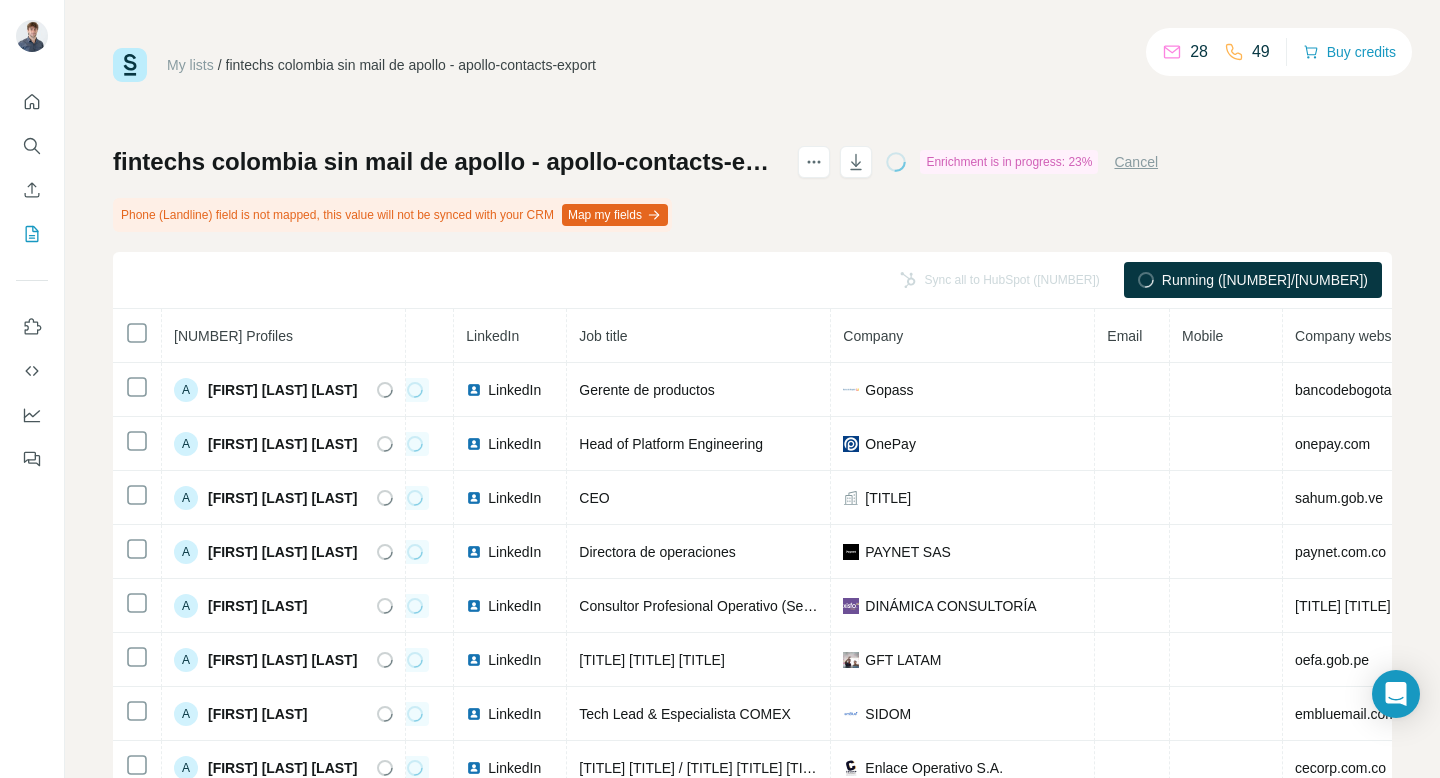 click on "Cancel" at bounding box center [1136, 162] 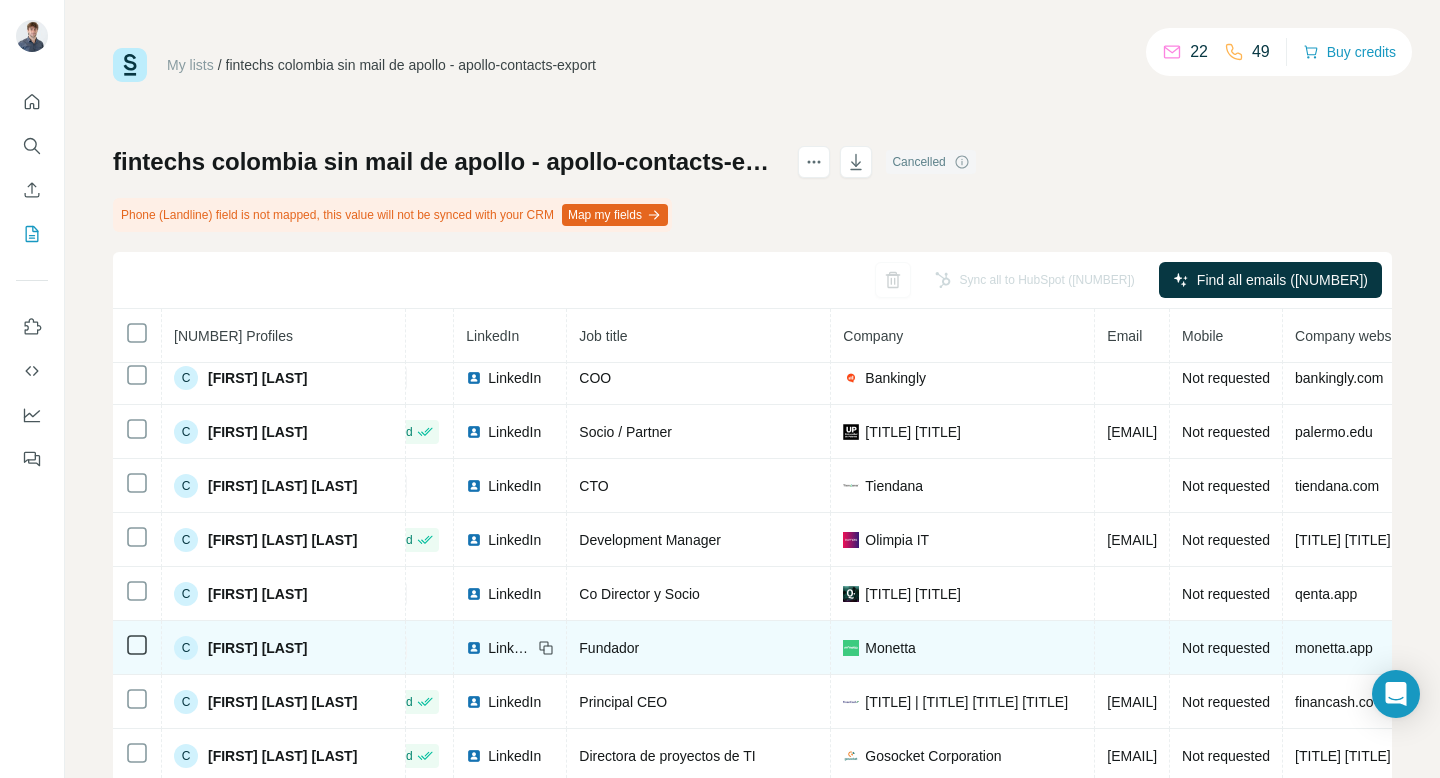 scroll, scrollTop: 2237, scrollLeft: 75, axis: both 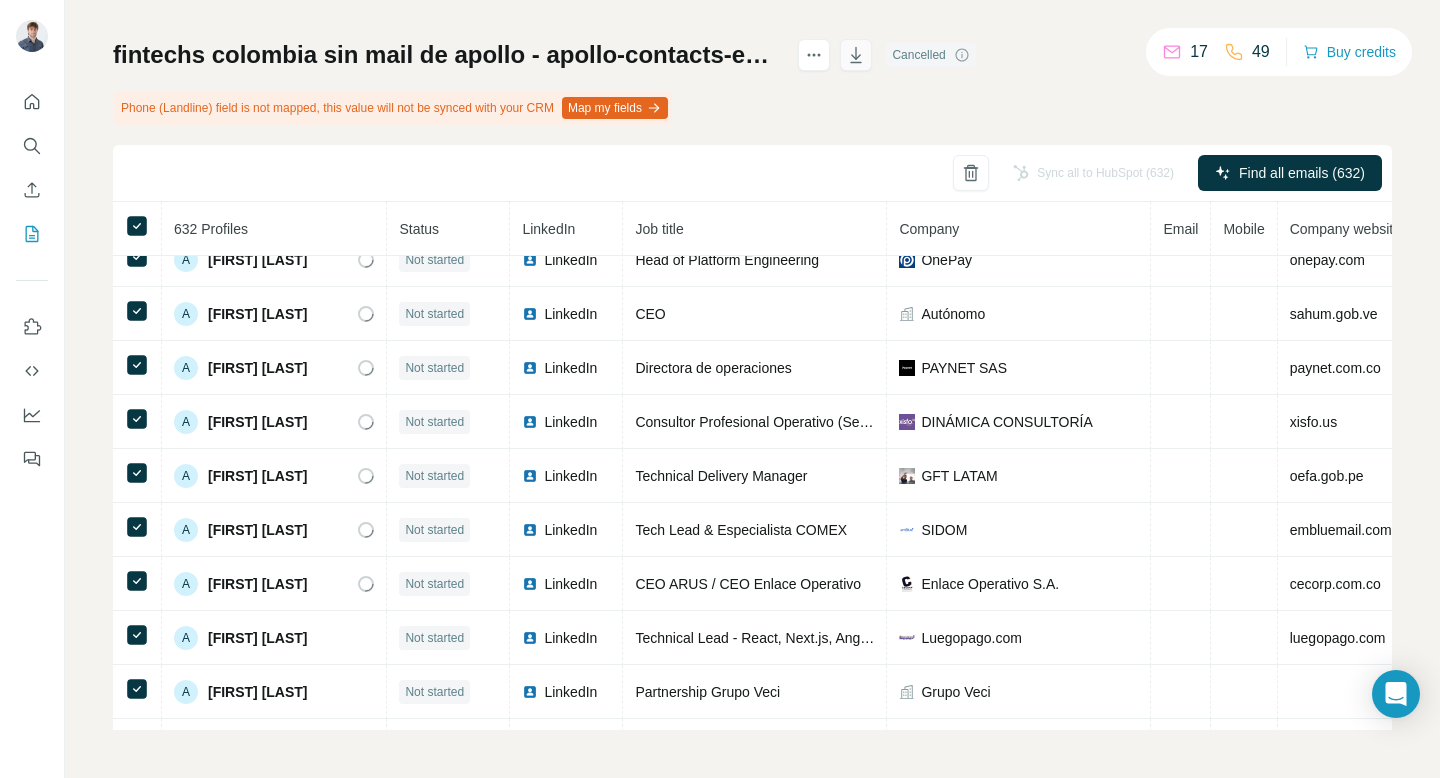 click 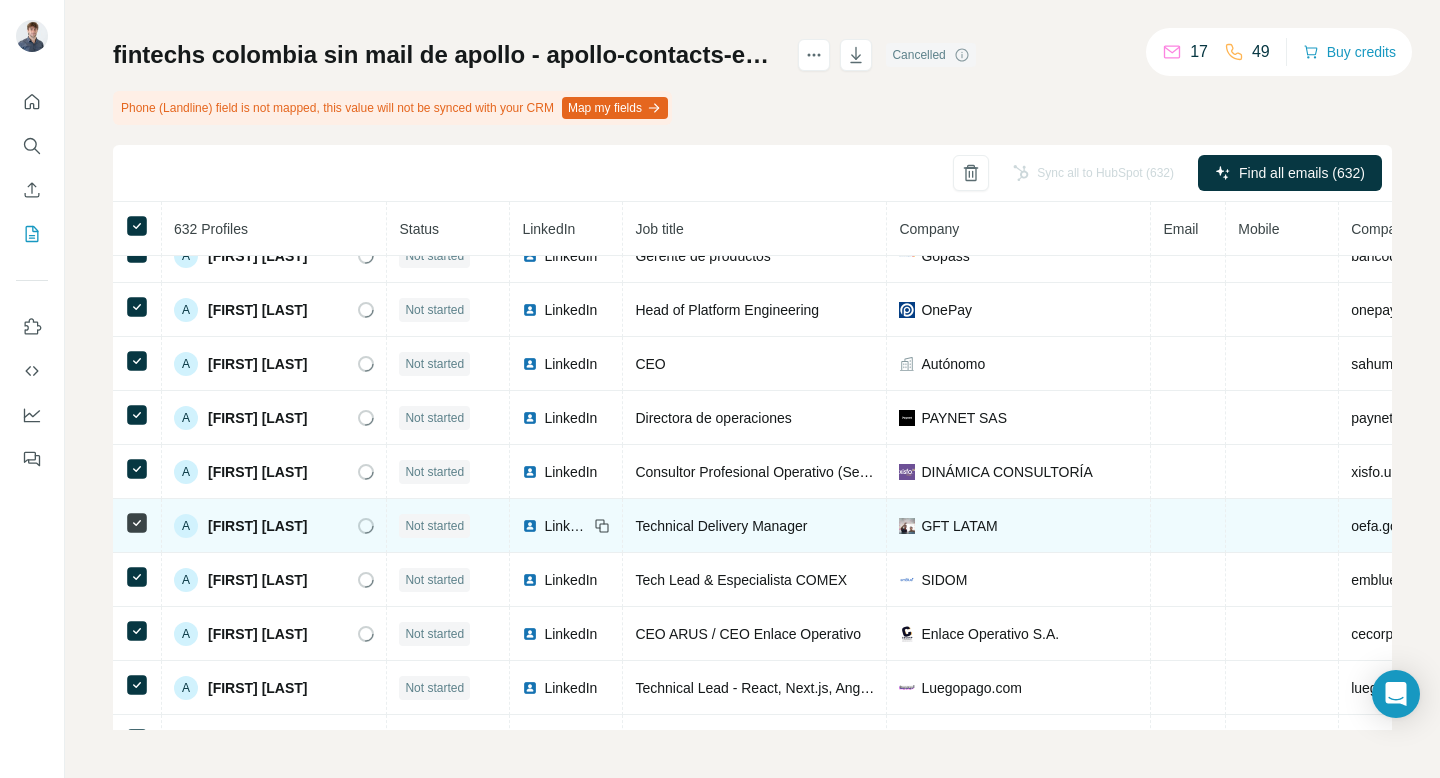 scroll, scrollTop: 0, scrollLeft: 0, axis: both 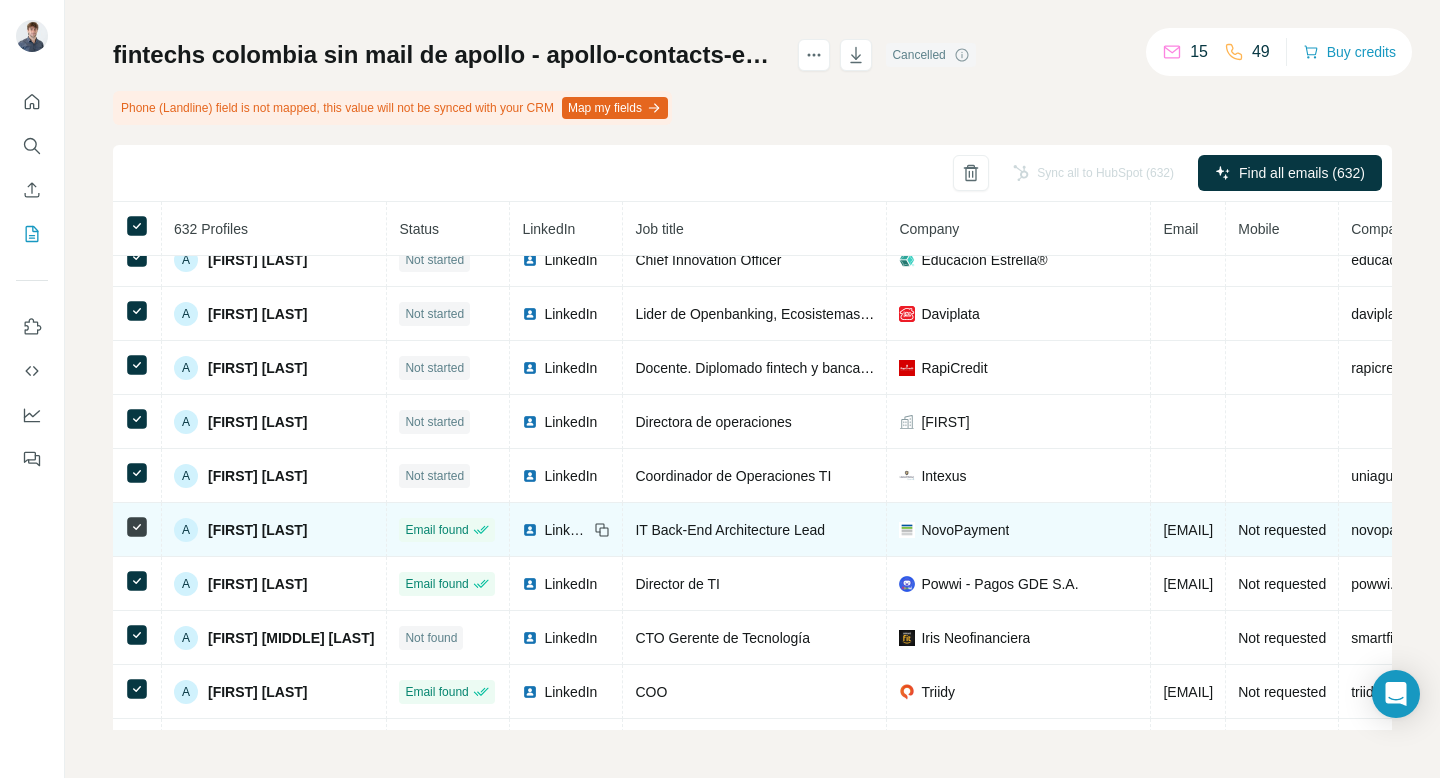 drag, startPoint x: 374, startPoint y: 535, endPoint x: 212, endPoint y: 537, distance: 162.01234 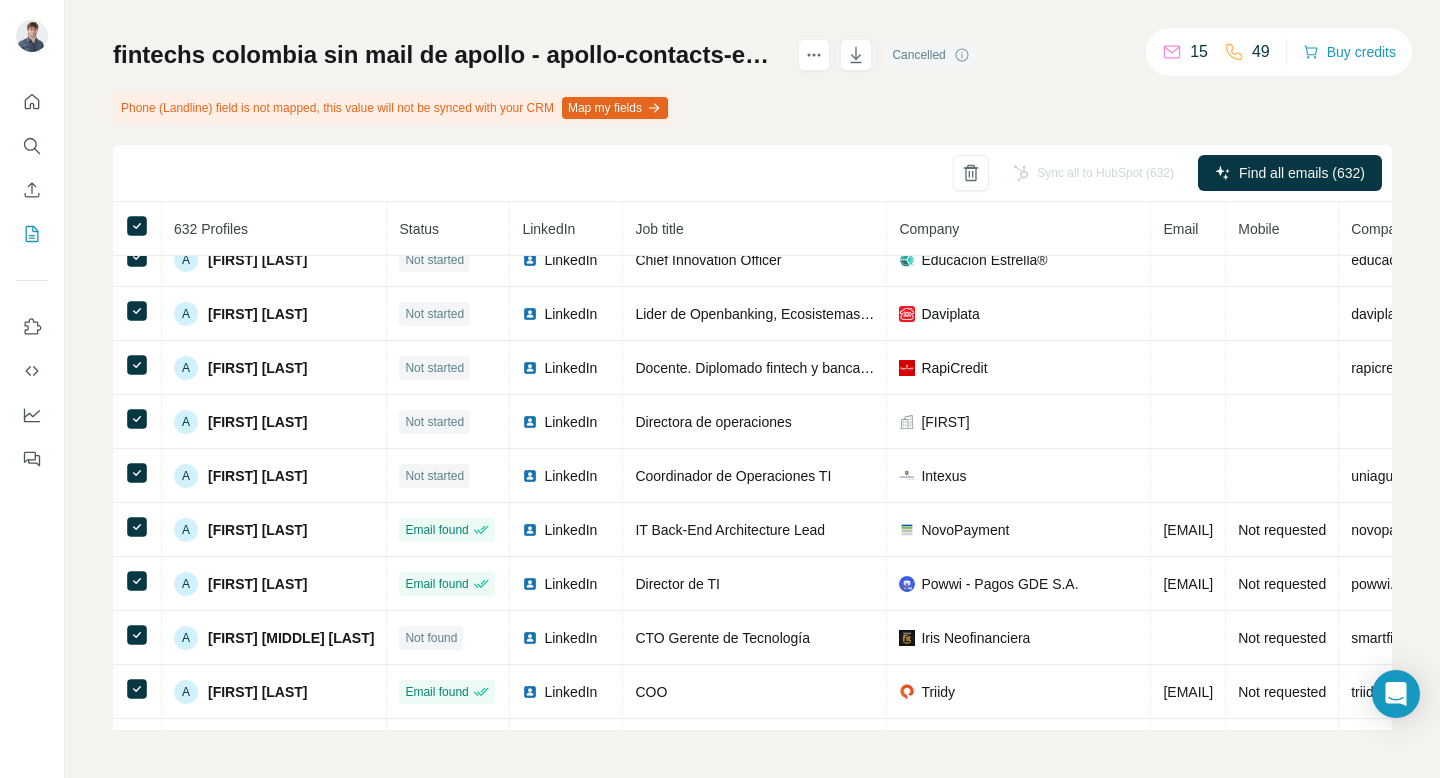 copy on "[FIRST] [LAST] [LAST]" 